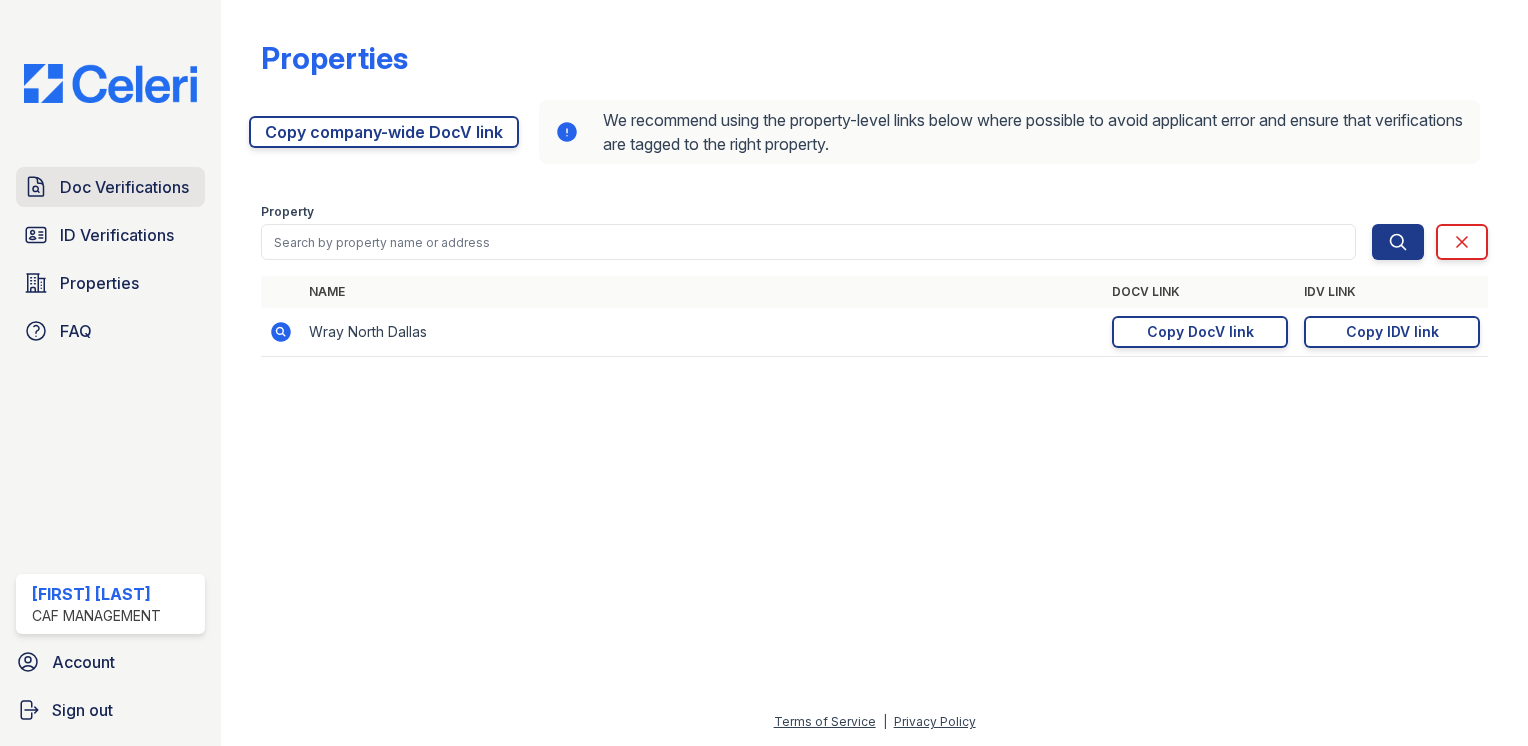 scroll, scrollTop: 0, scrollLeft: 0, axis: both 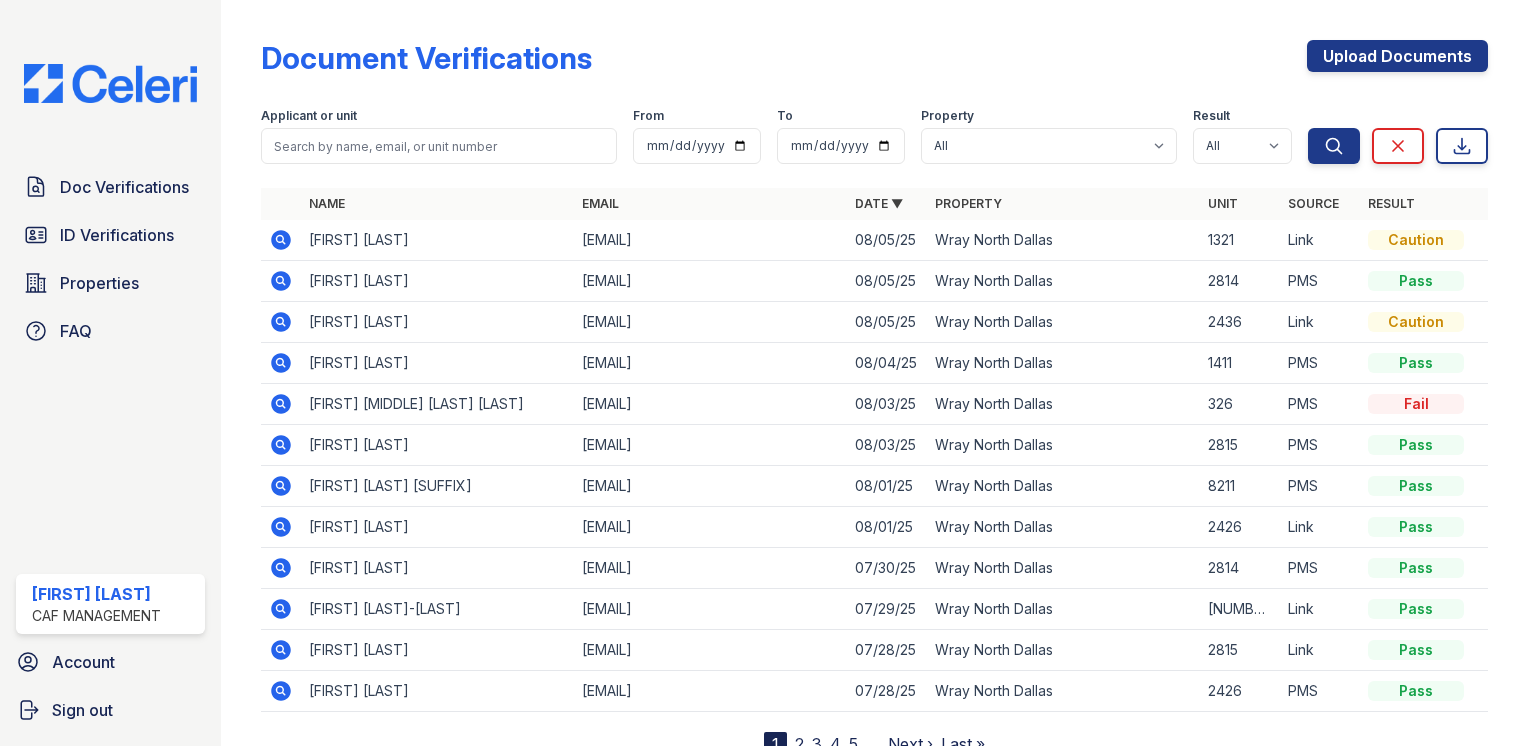 click 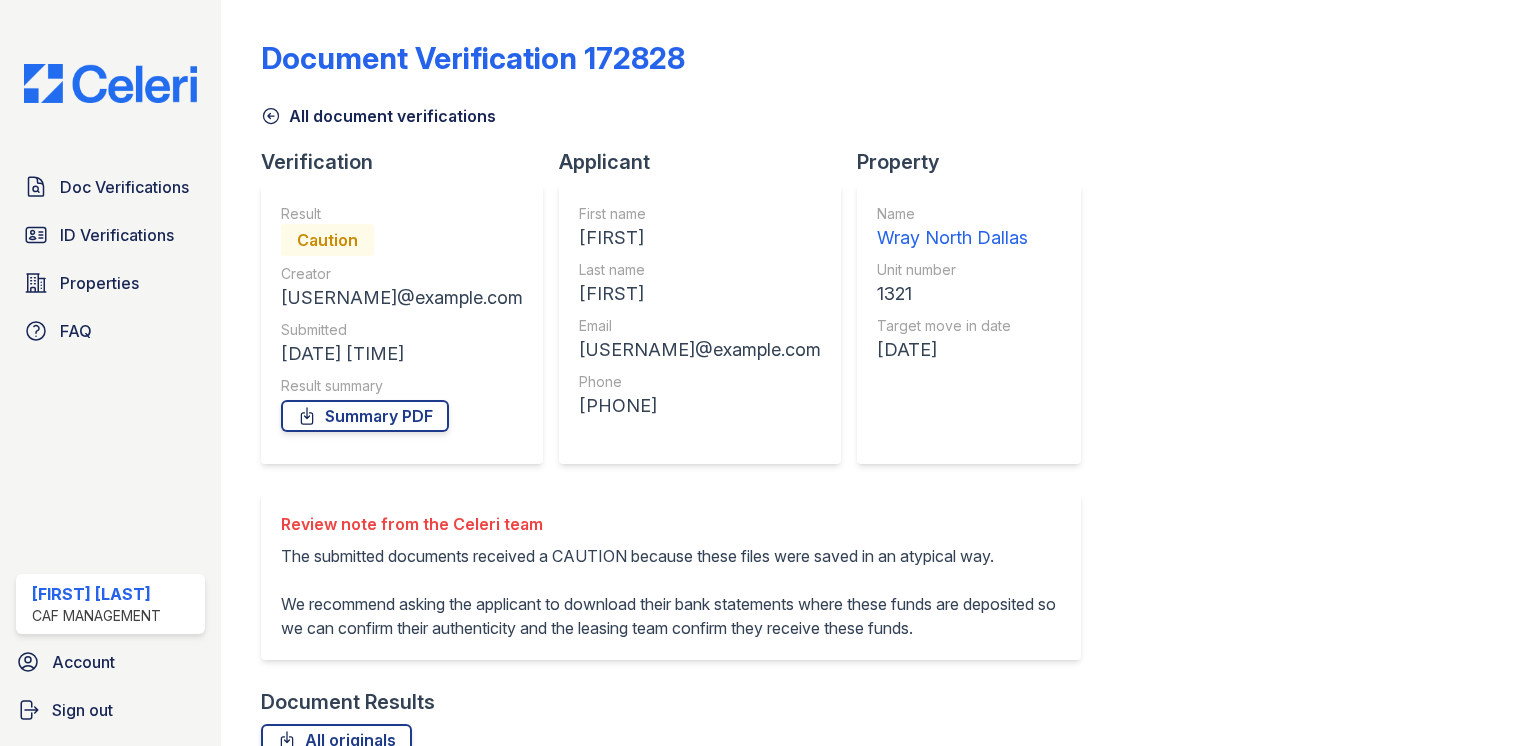 scroll, scrollTop: 0, scrollLeft: 0, axis: both 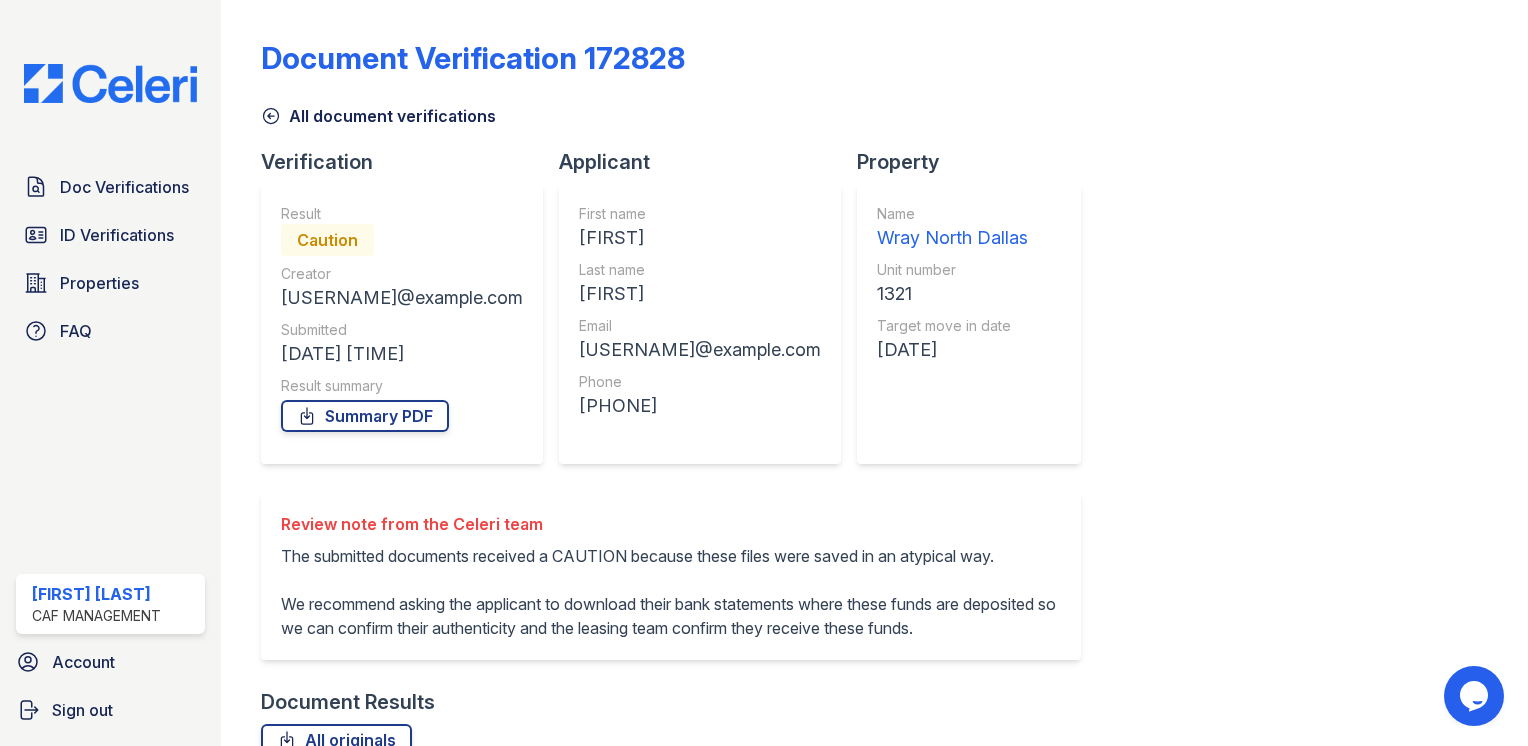 drag, startPoint x: 165, startPoint y: 277, endPoint x: 368, endPoint y: 286, distance: 203.1994 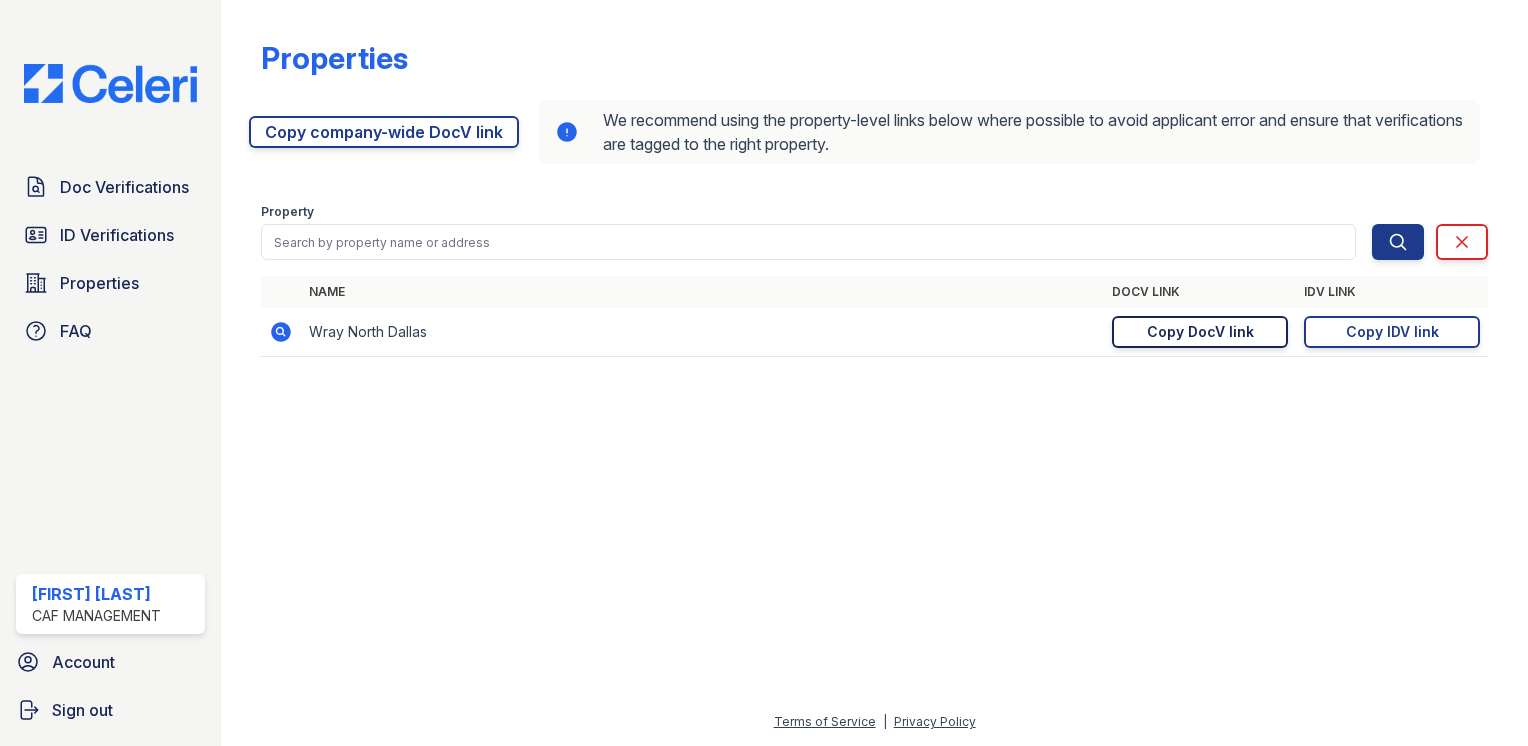 click on "Copy DocV link" at bounding box center [1200, 332] 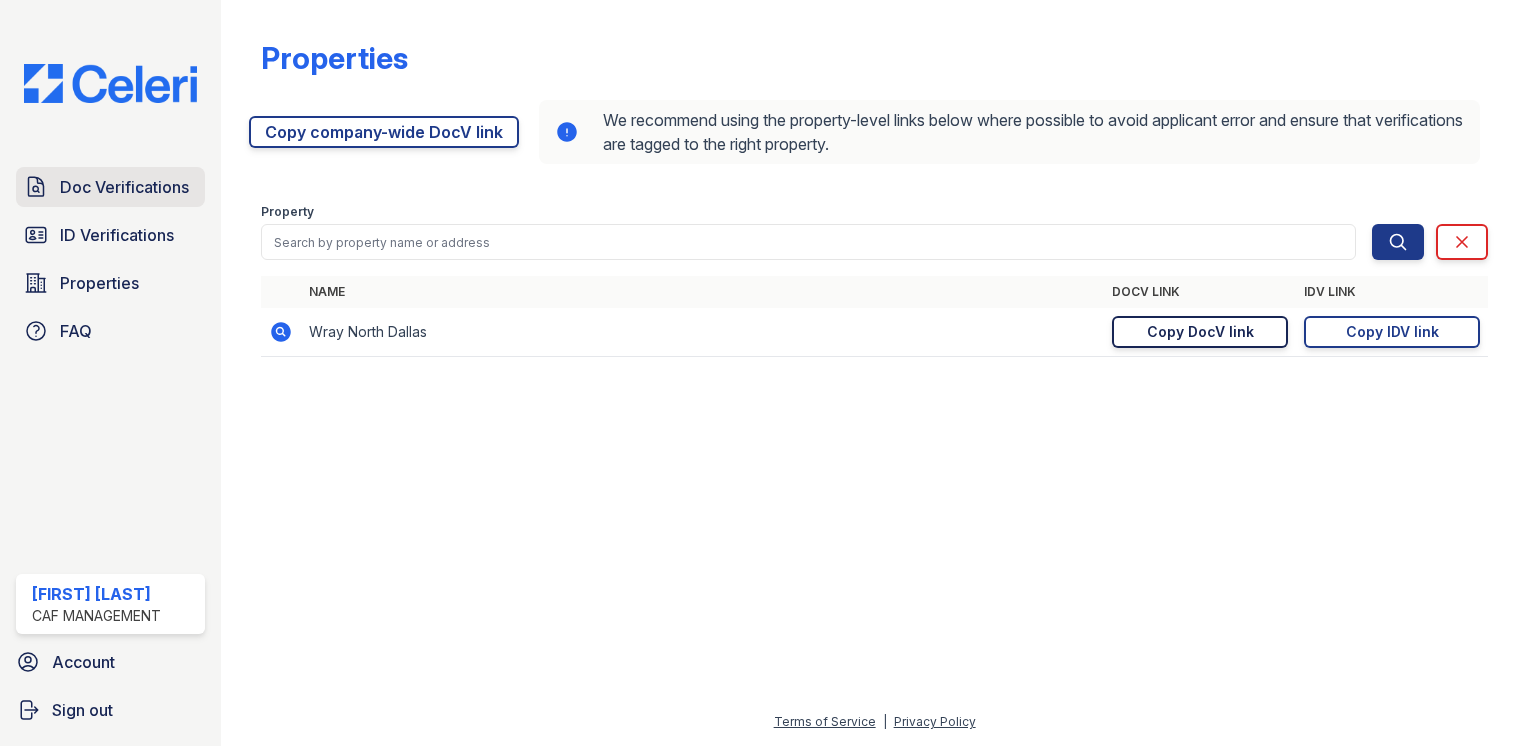 click on "Doc Verifications" at bounding box center (124, 187) 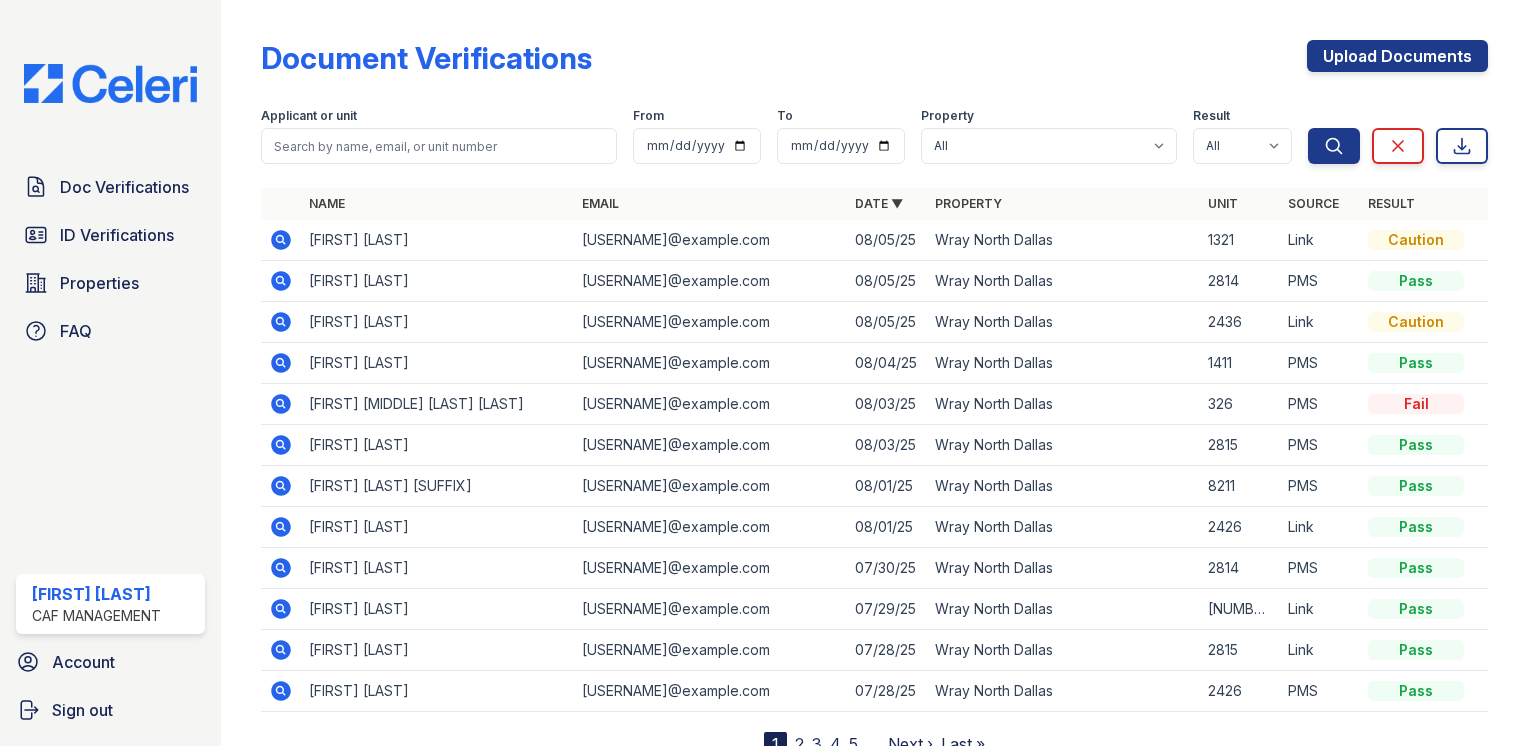 click 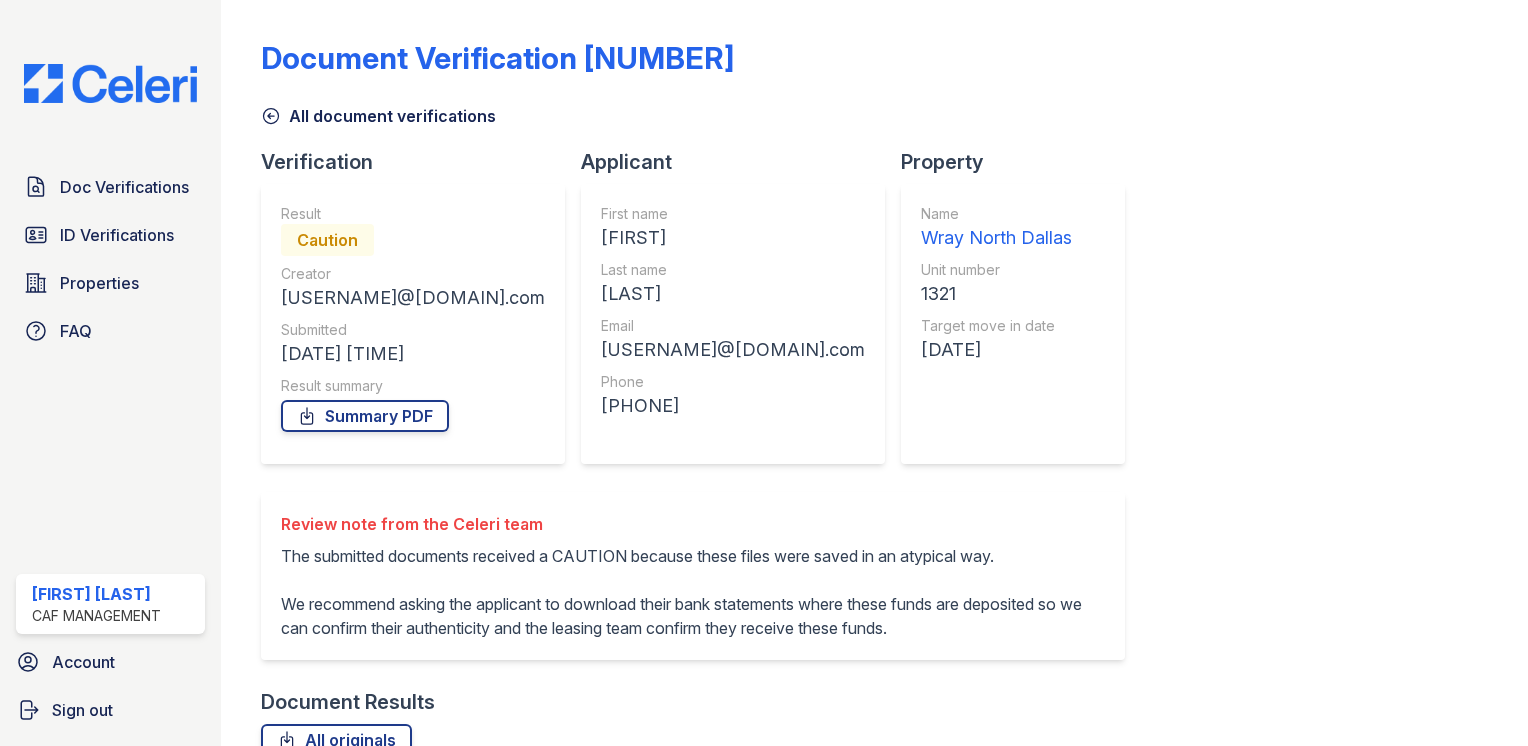 scroll, scrollTop: 0, scrollLeft: 0, axis: both 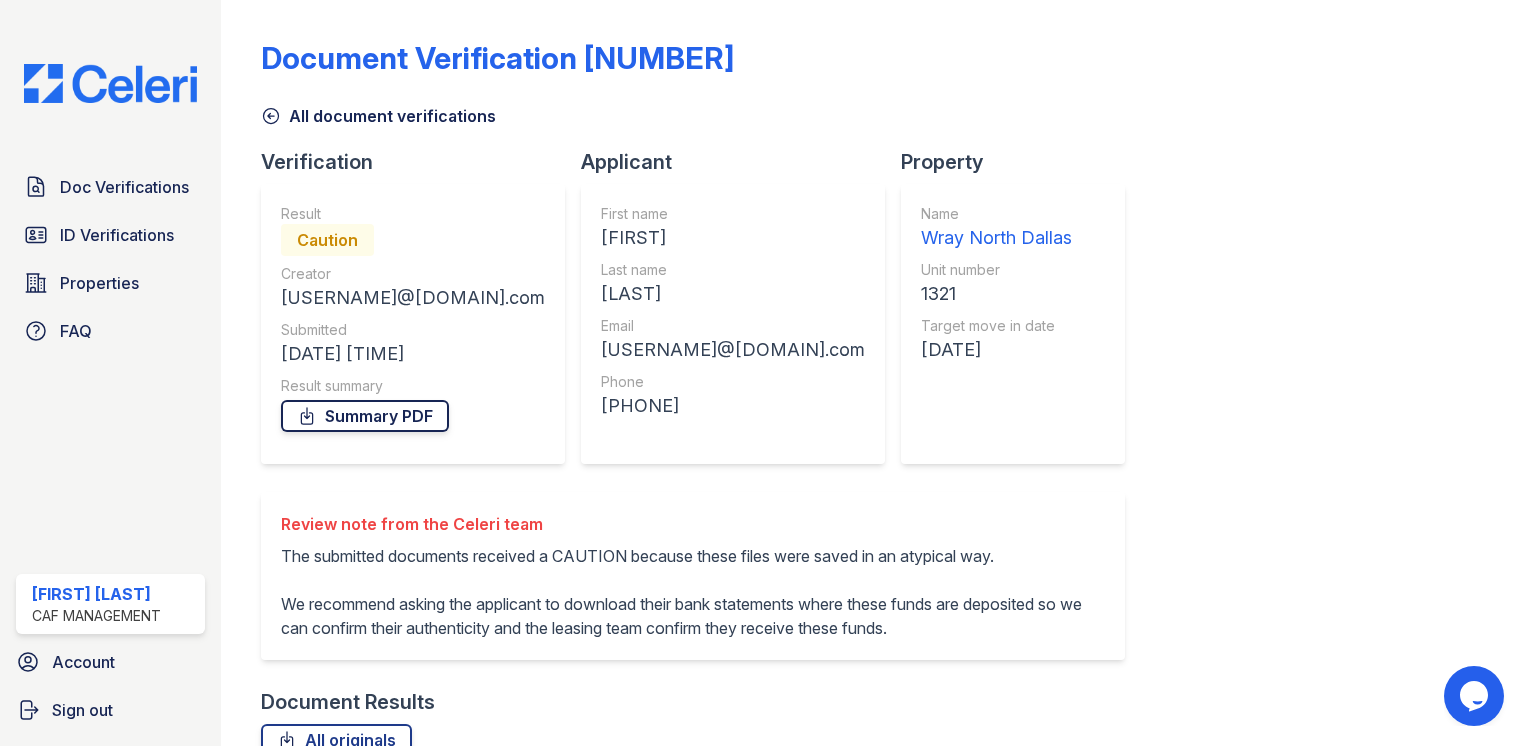 click on "Summary PDF" at bounding box center [365, 416] 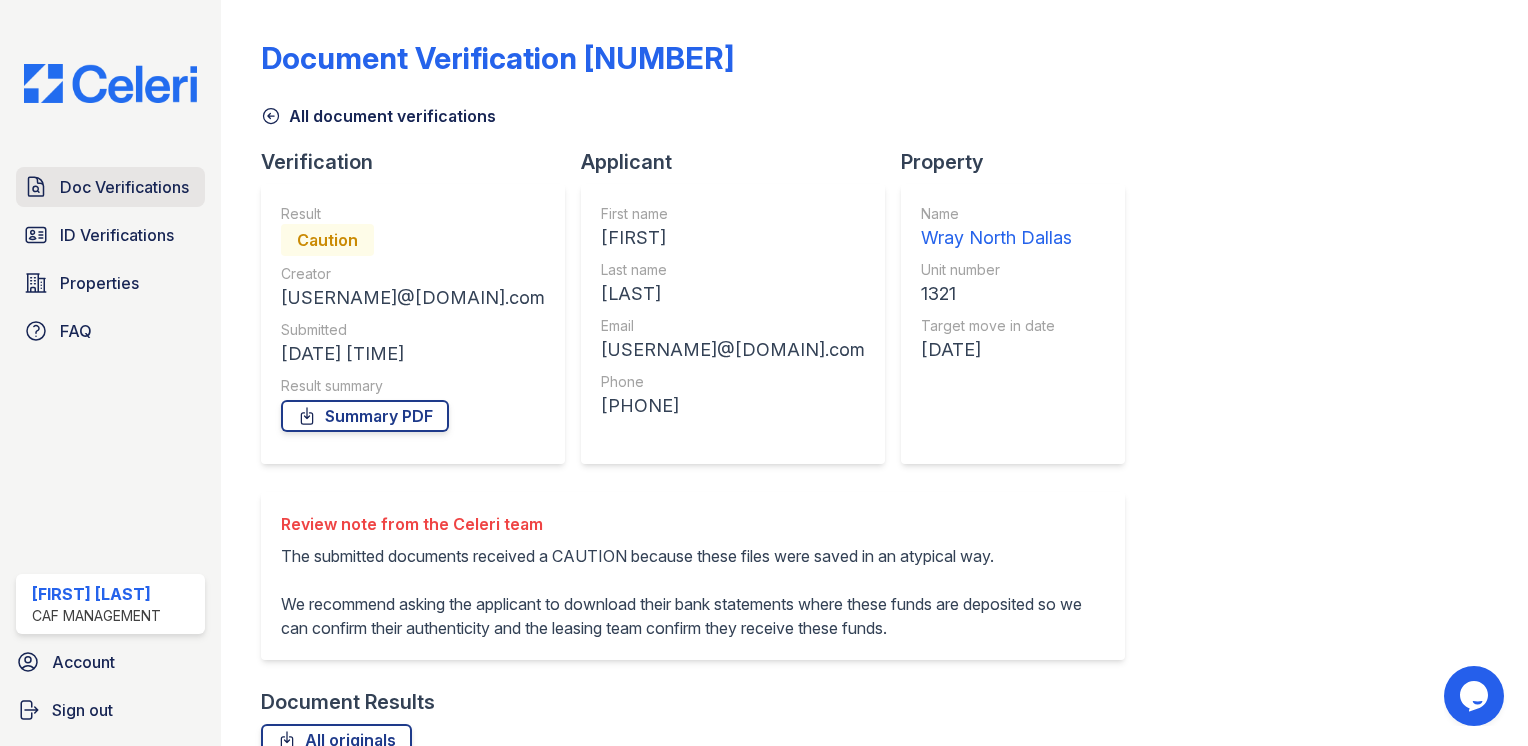 click on "Doc Verifications" at bounding box center [110, 187] 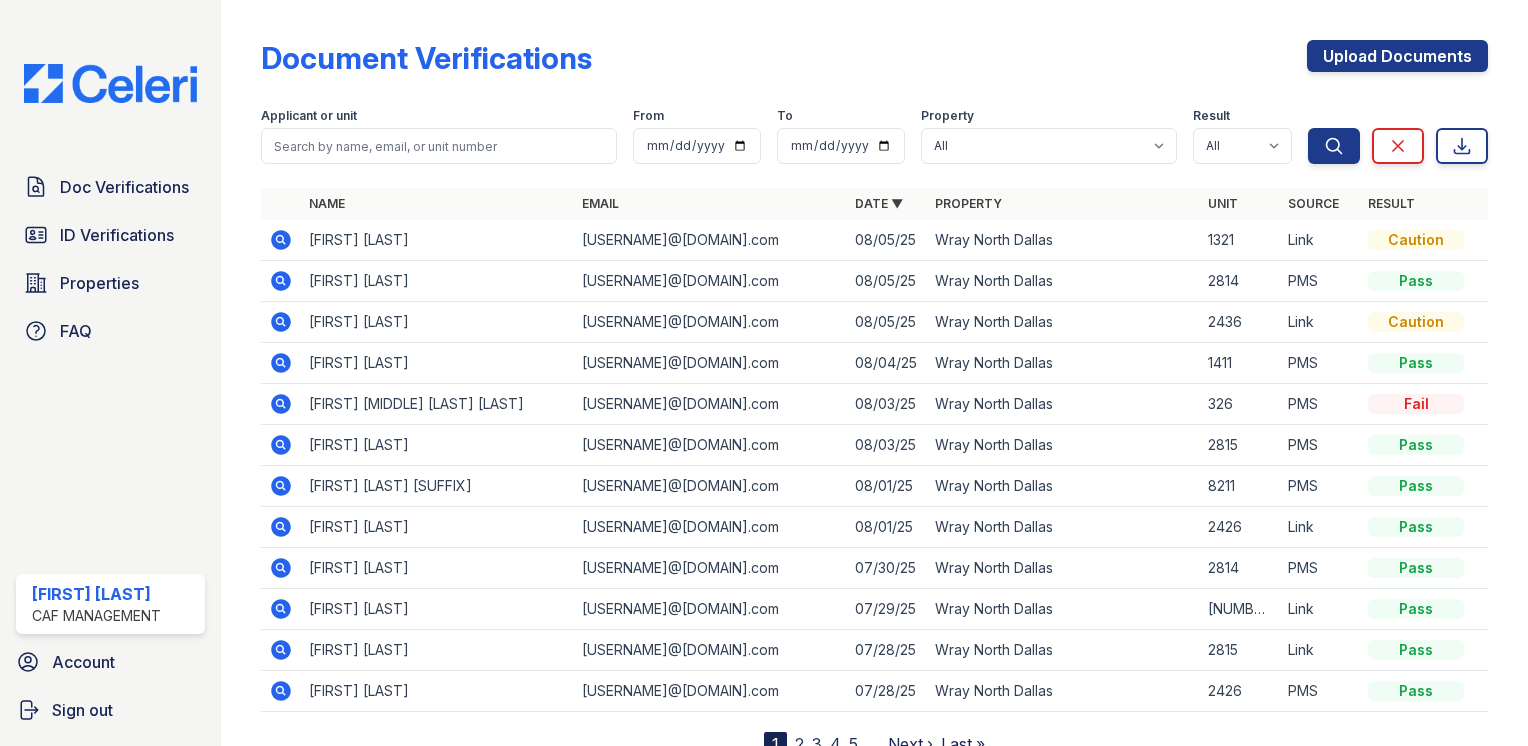 click 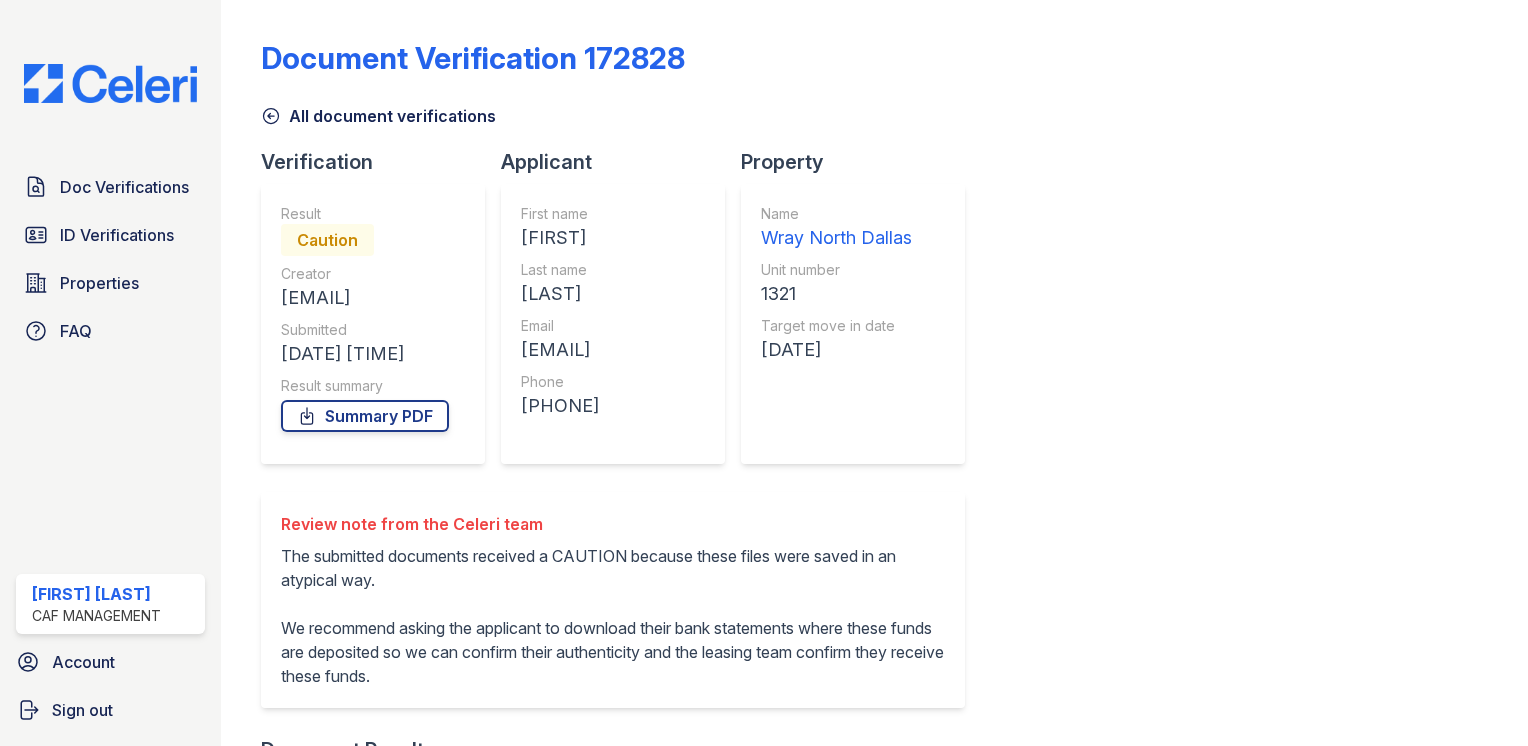 scroll, scrollTop: 0, scrollLeft: 0, axis: both 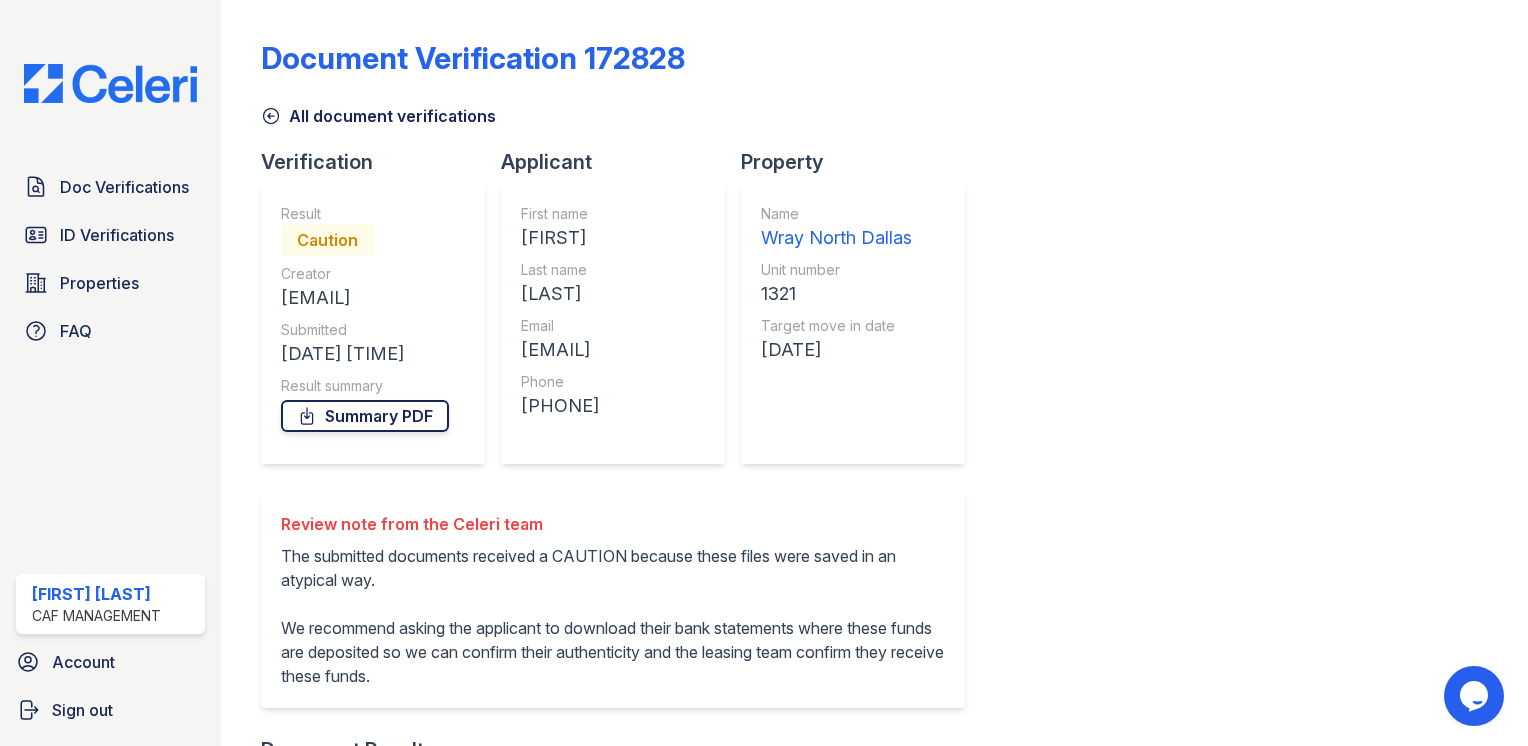 click on "Summary PDF" at bounding box center [365, 416] 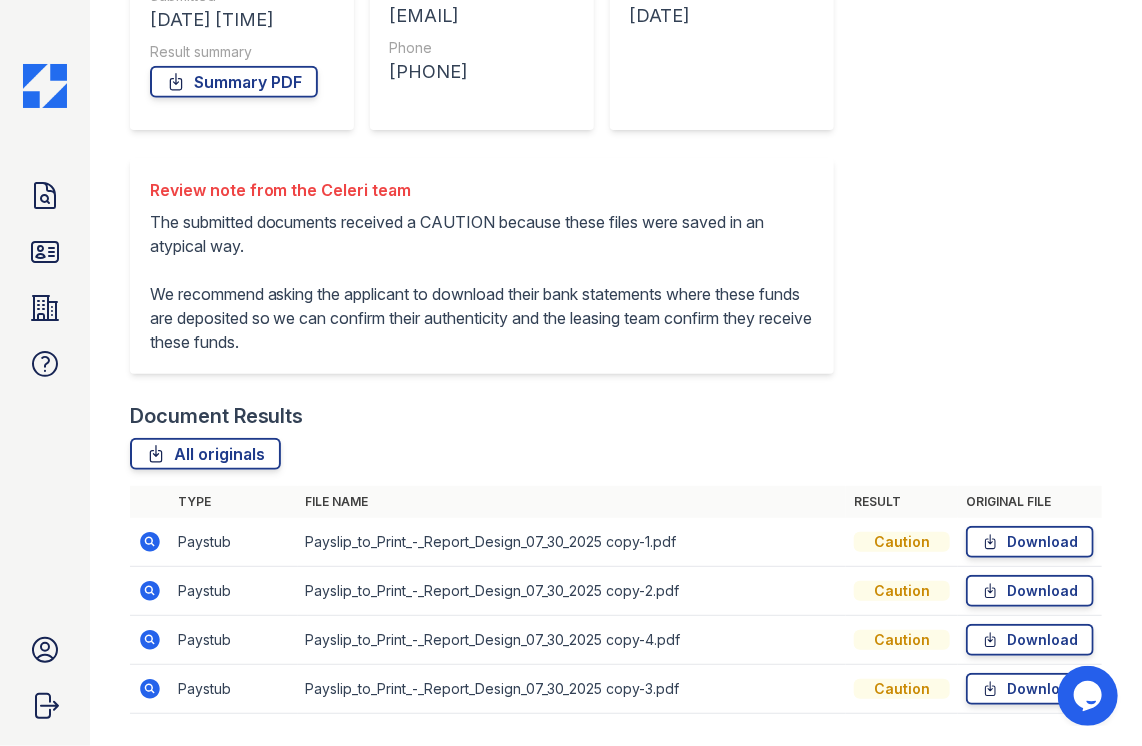 scroll, scrollTop: 364, scrollLeft: 0, axis: vertical 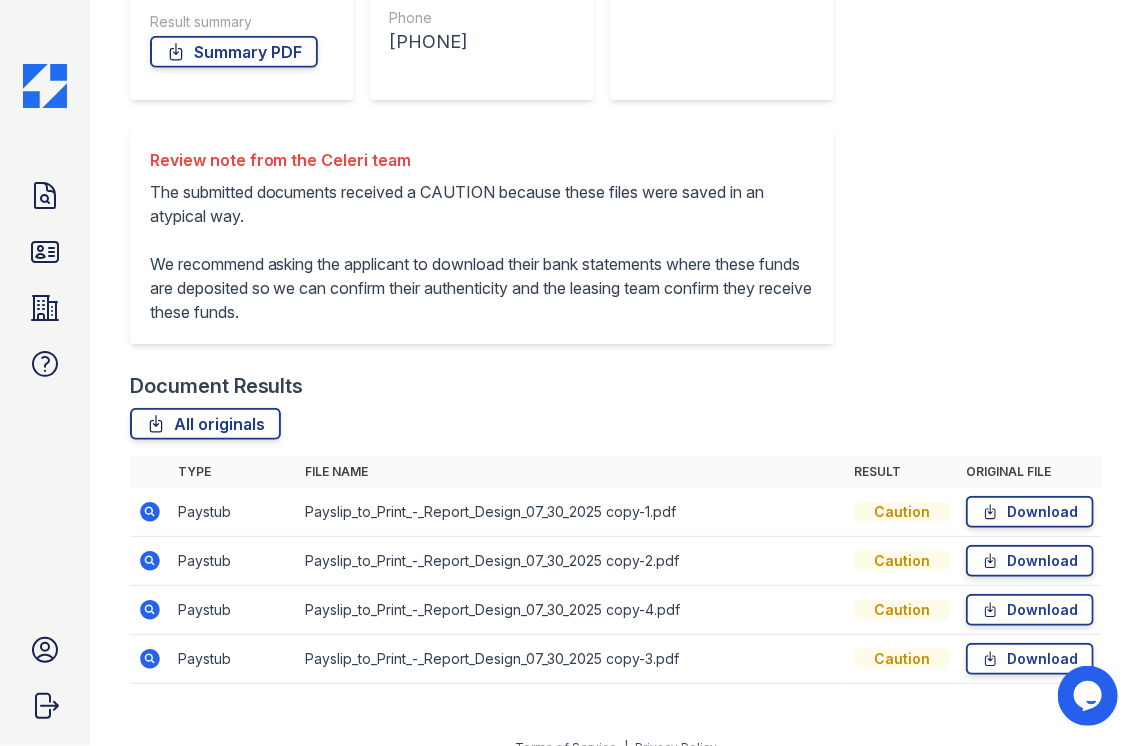 click 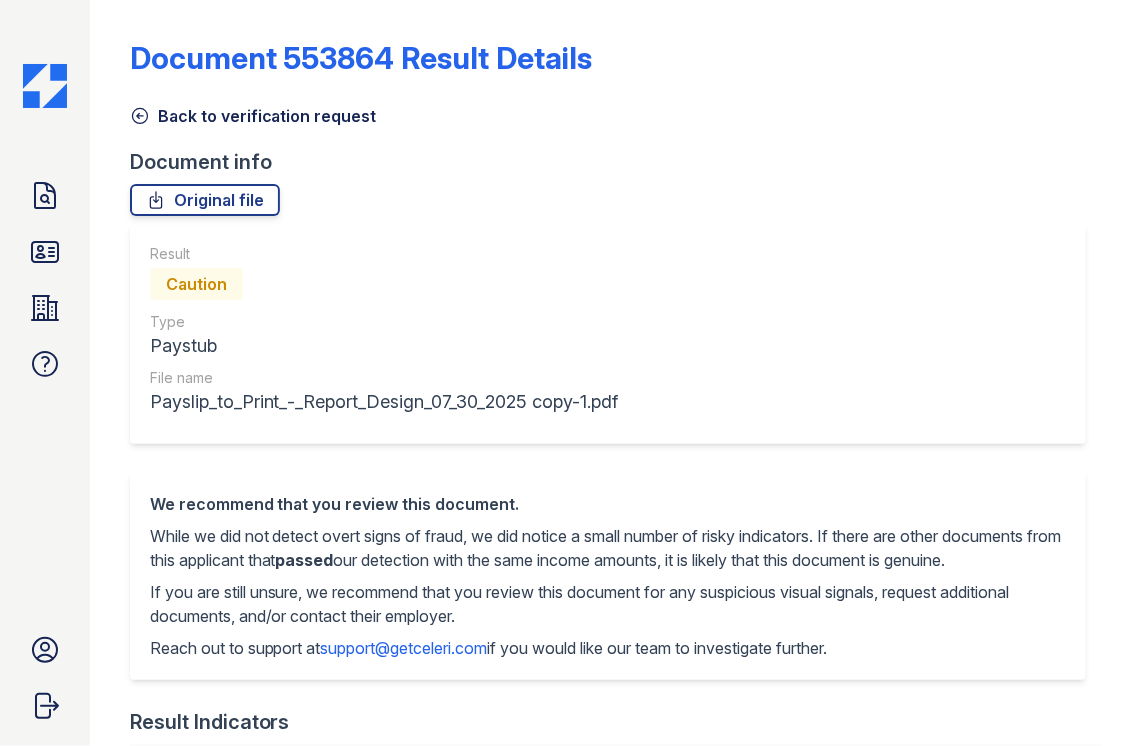 scroll, scrollTop: 0, scrollLeft: 0, axis: both 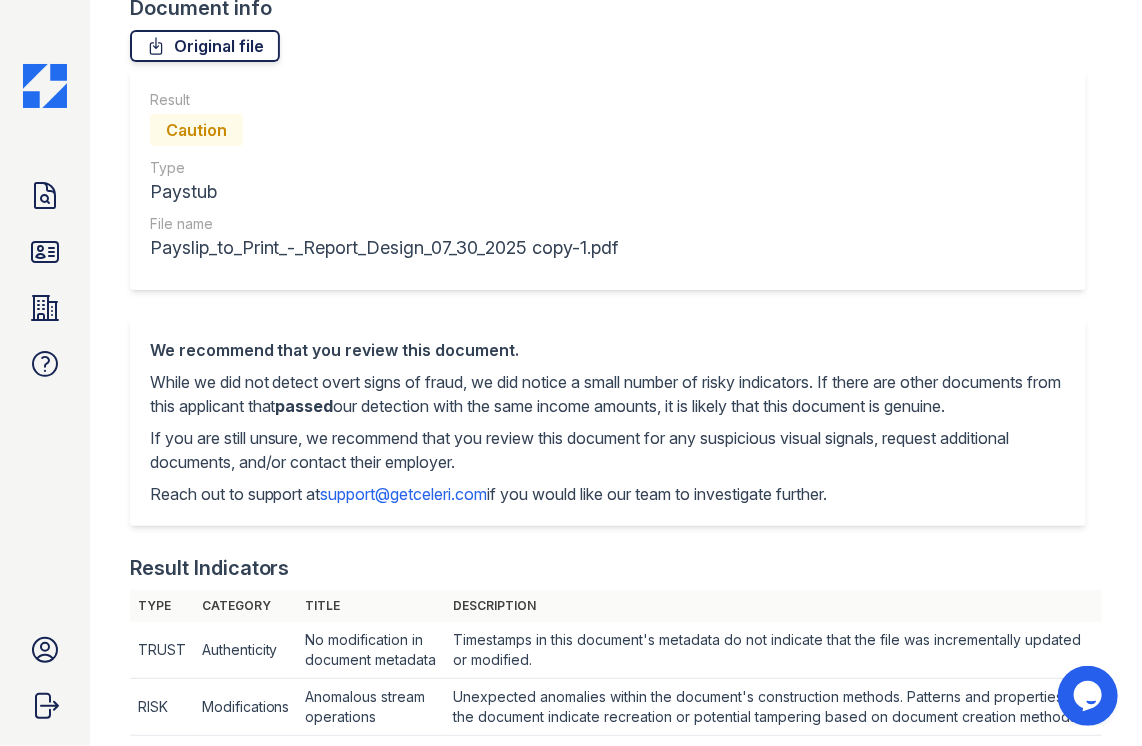 click on "Original file" at bounding box center (205, 46) 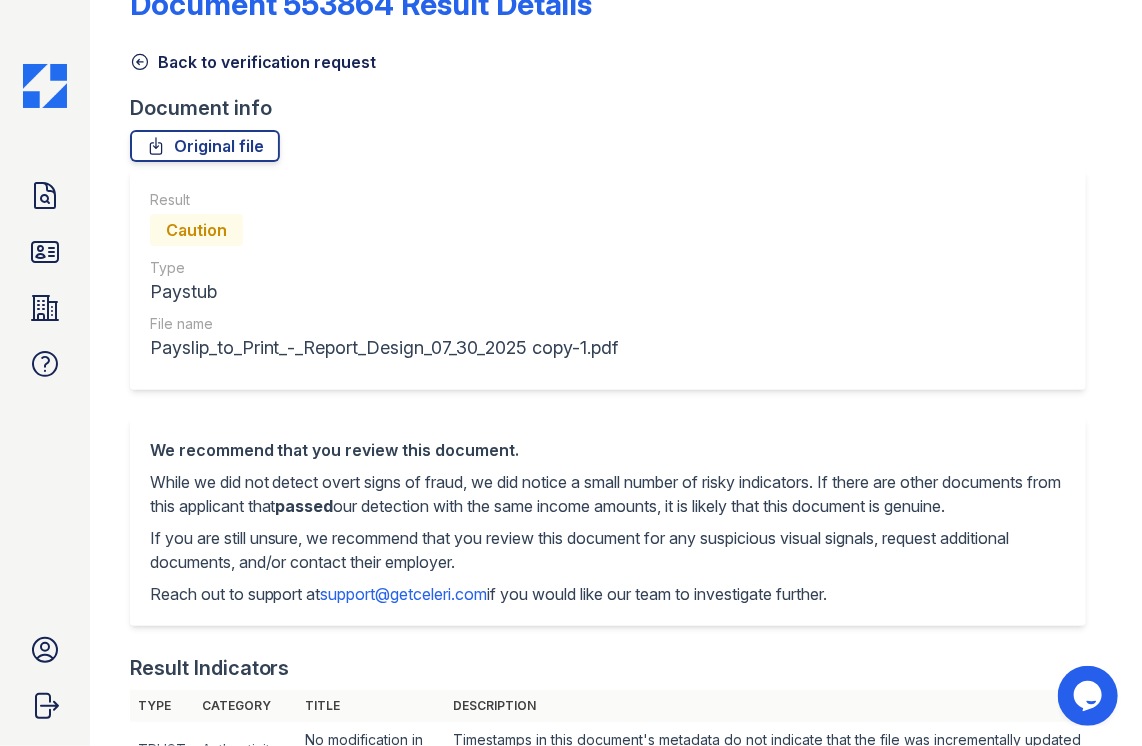 scroll, scrollTop: 0, scrollLeft: 0, axis: both 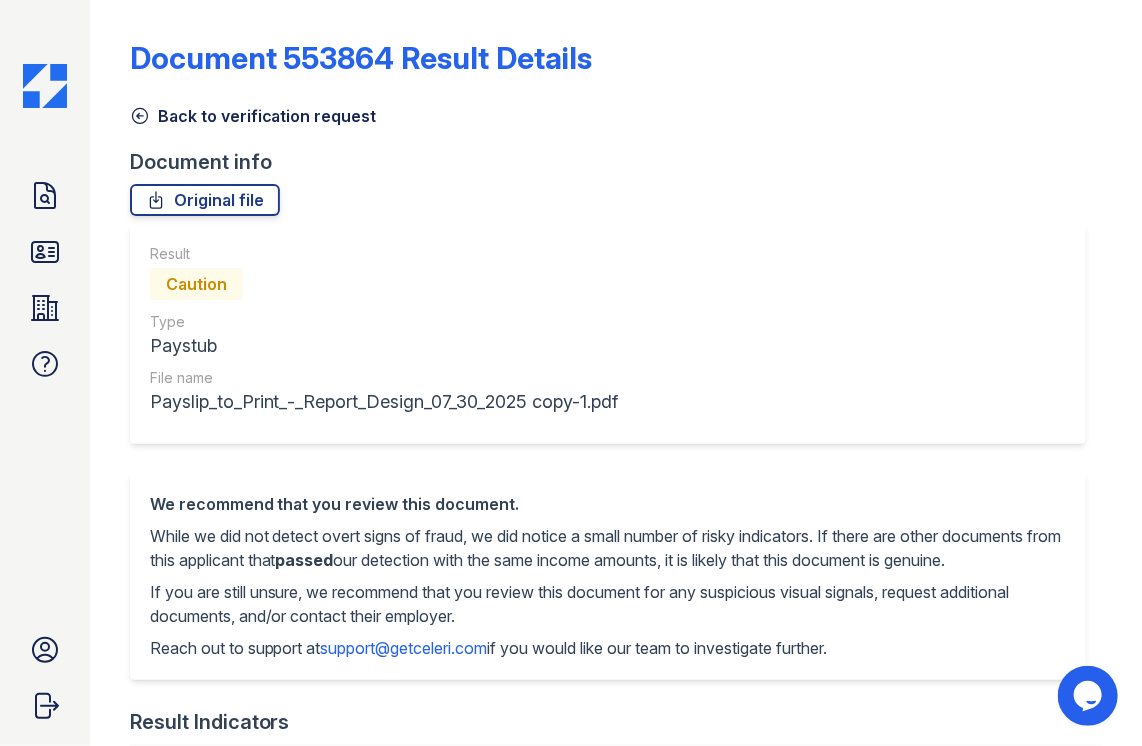 click 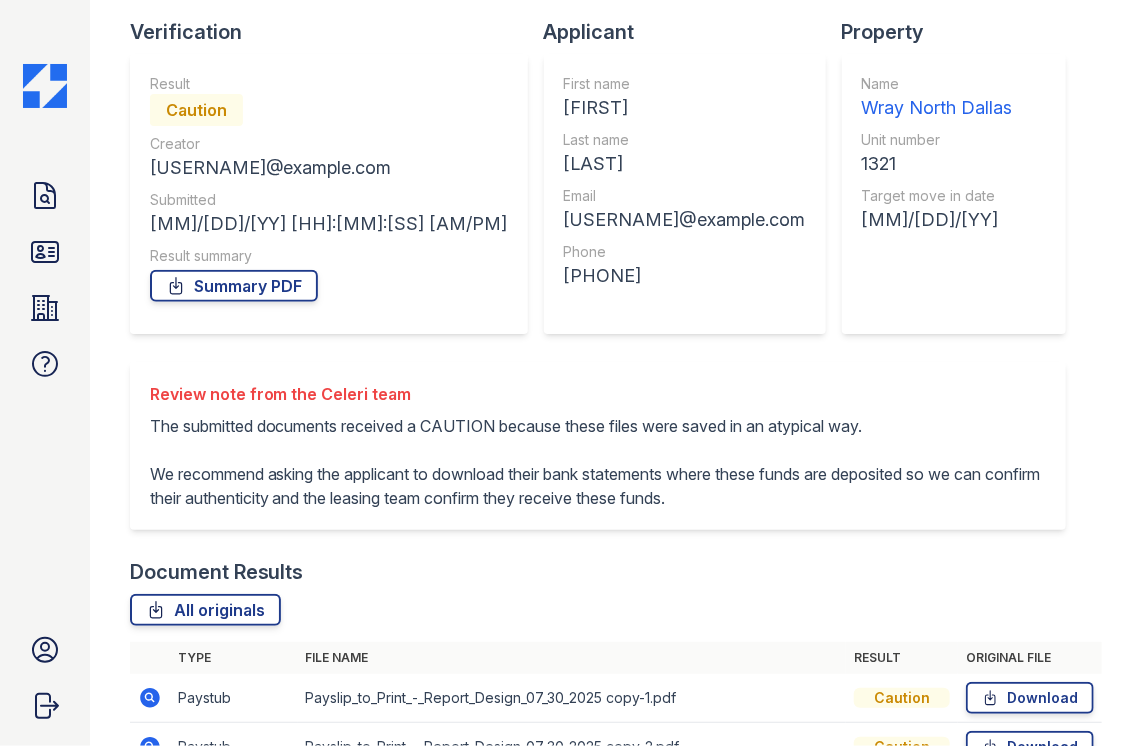 scroll, scrollTop: 364, scrollLeft: 0, axis: vertical 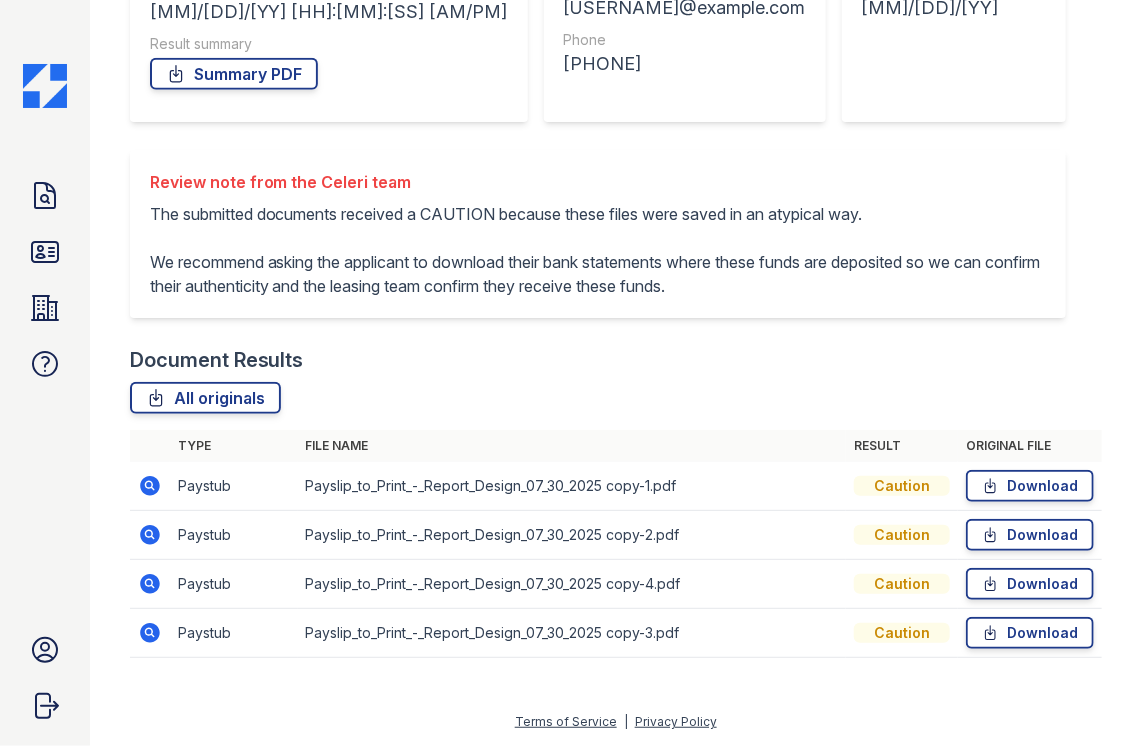 drag, startPoint x: 153, startPoint y: 539, endPoint x: 138, endPoint y: 542, distance: 15.297058 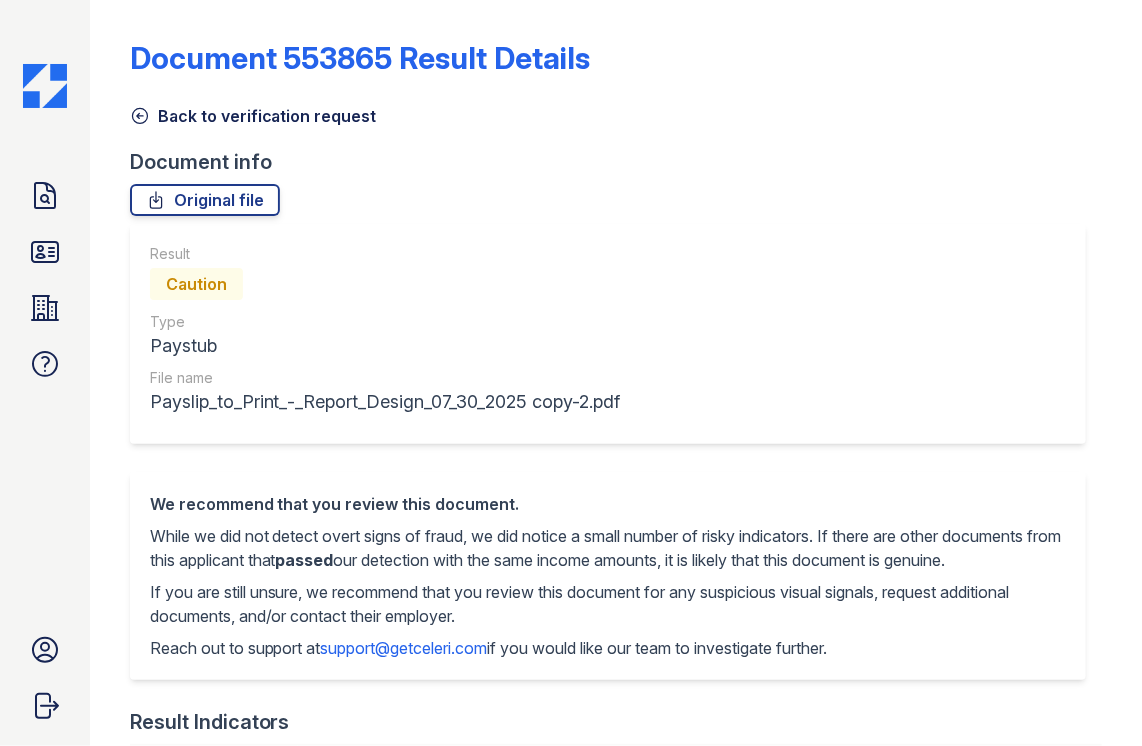 scroll, scrollTop: 0, scrollLeft: 0, axis: both 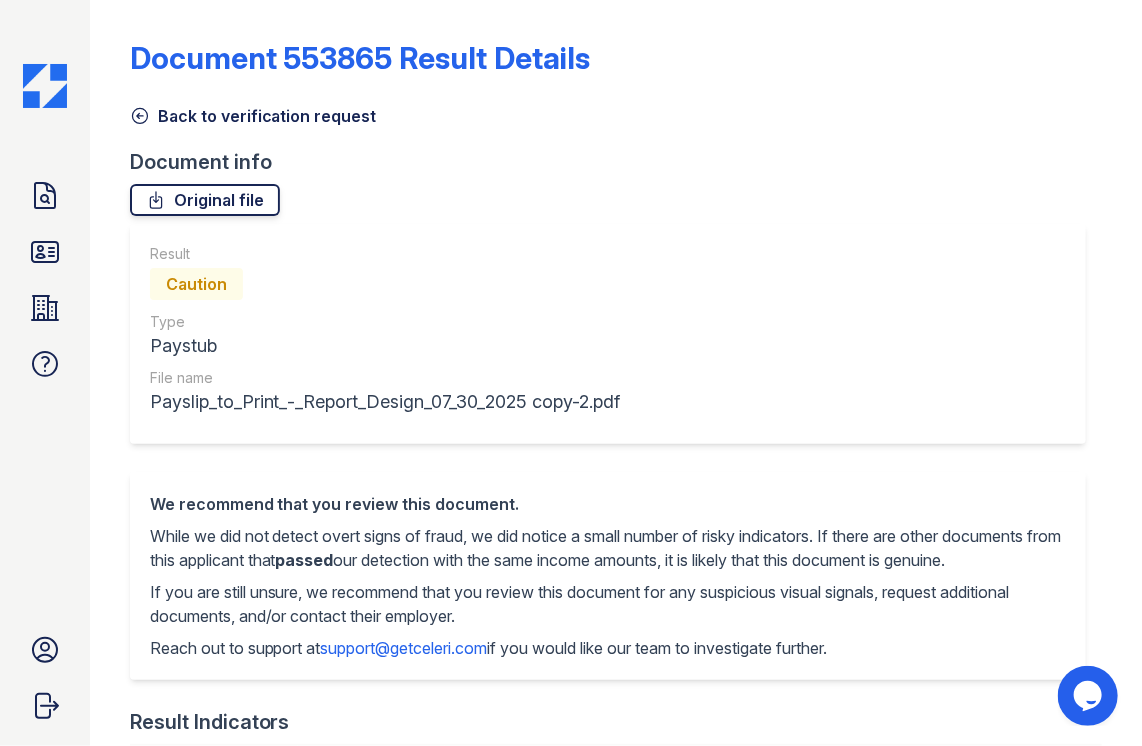 click on "Original file" at bounding box center [205, 200] 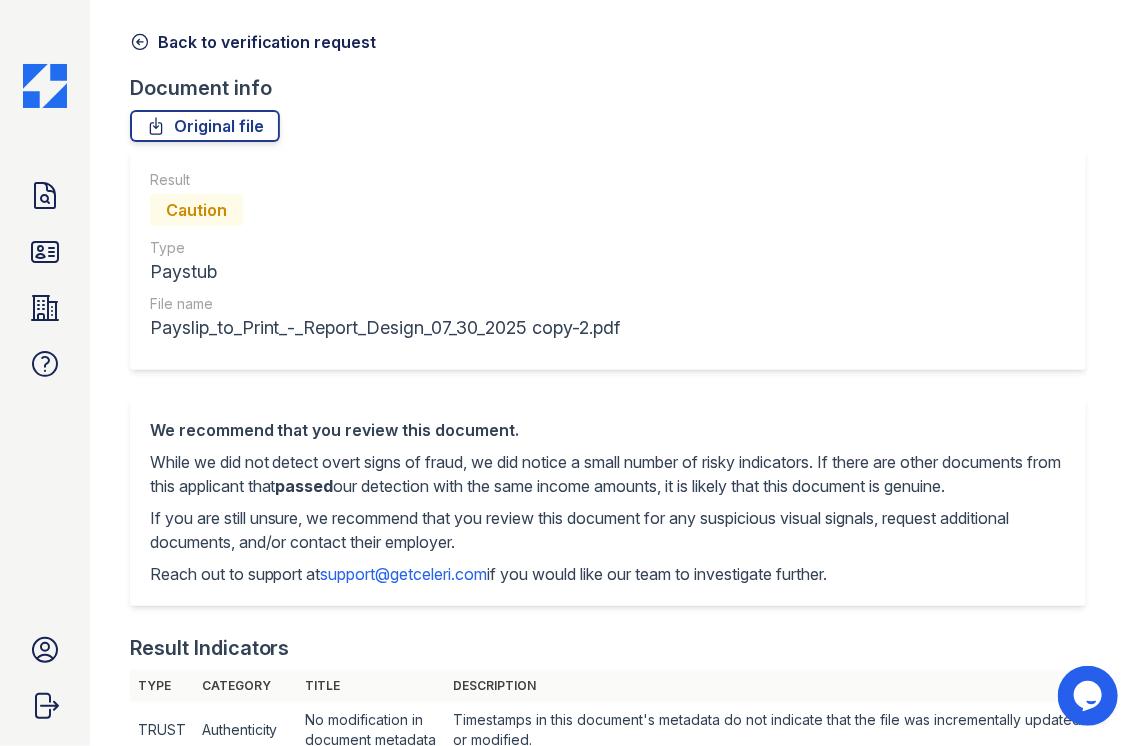 scroll, scrollTop: 0, scrollLeft: 0, axis: both 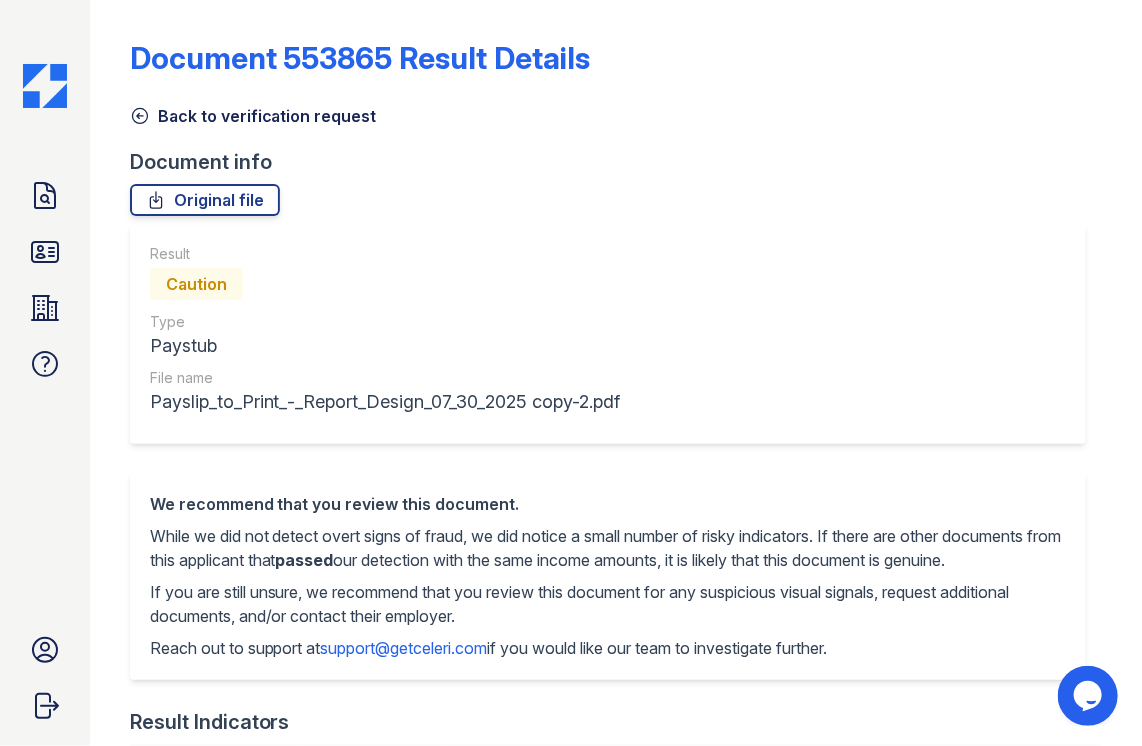 click 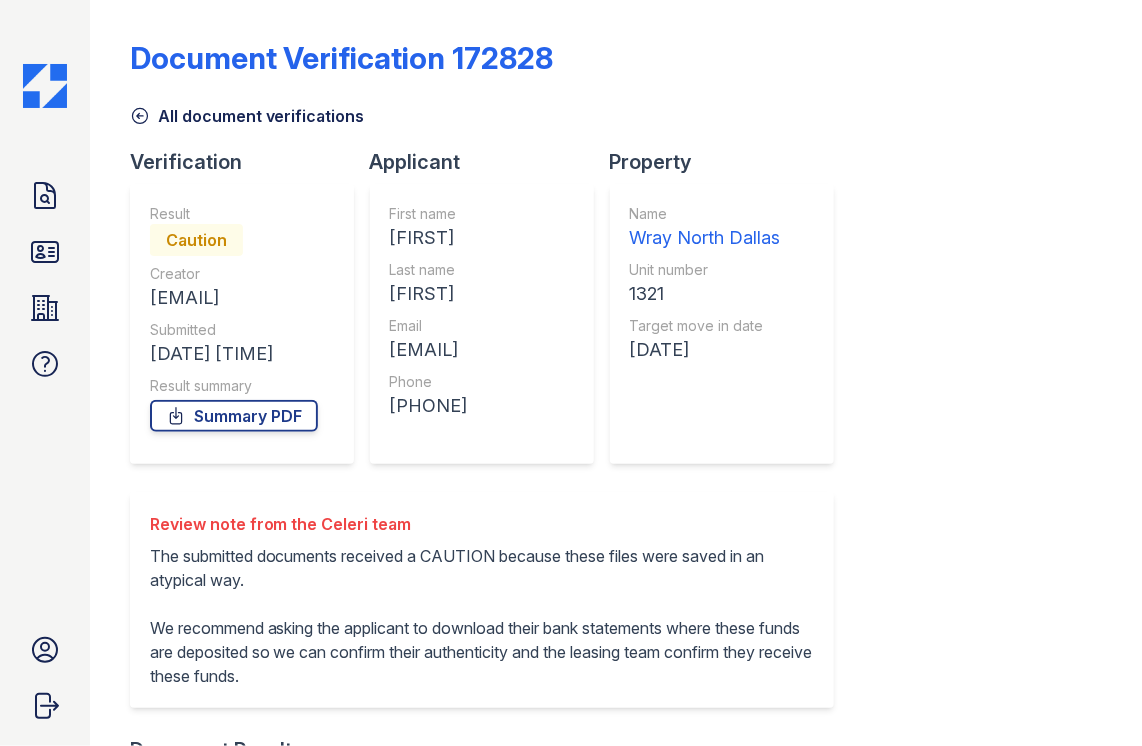 click 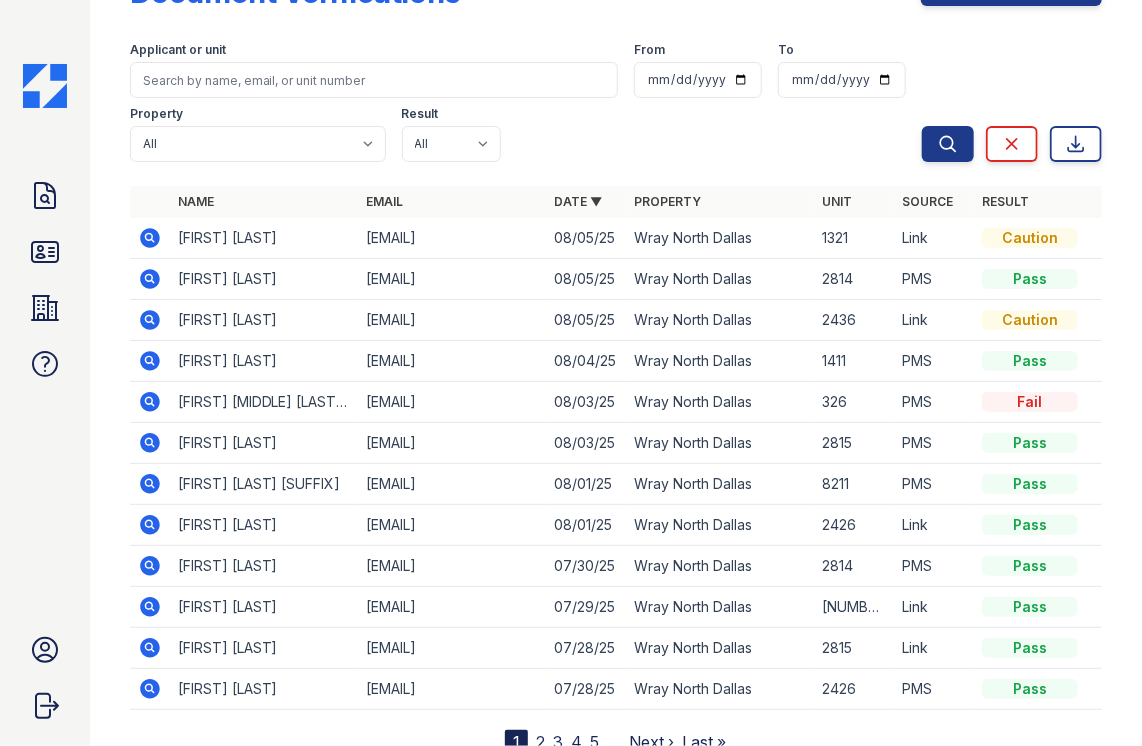 scroll, scrollTop: 100, scrollLeft: 0, axis: vertical 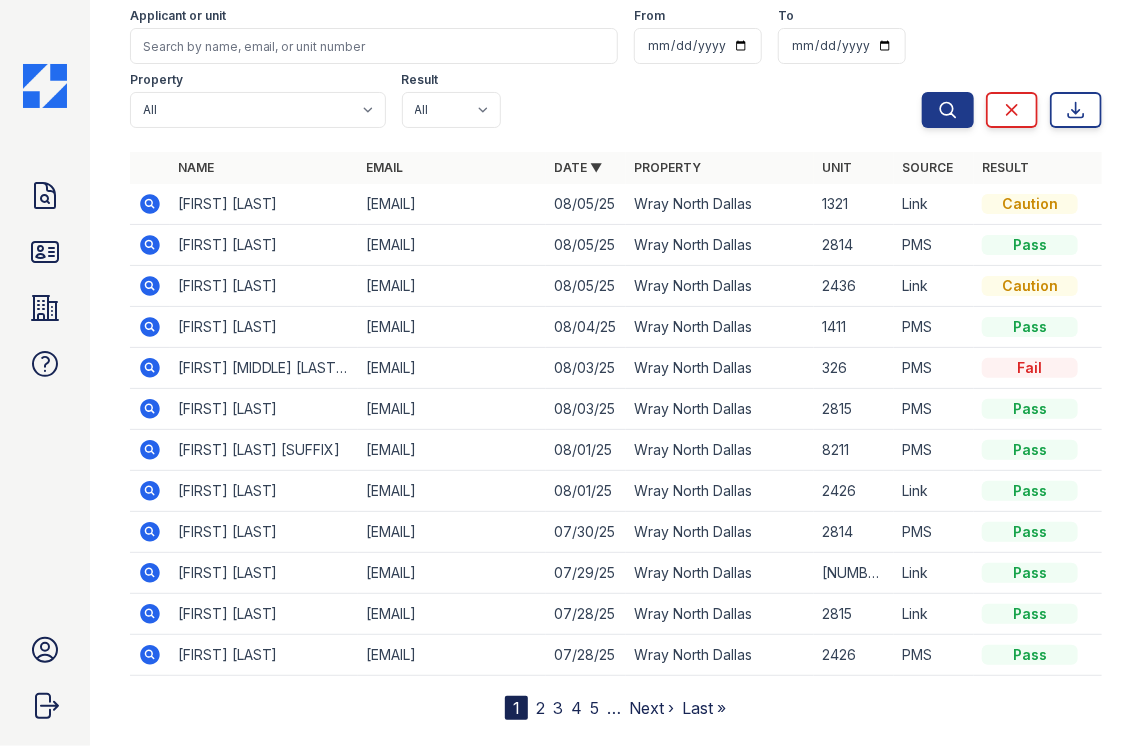 click 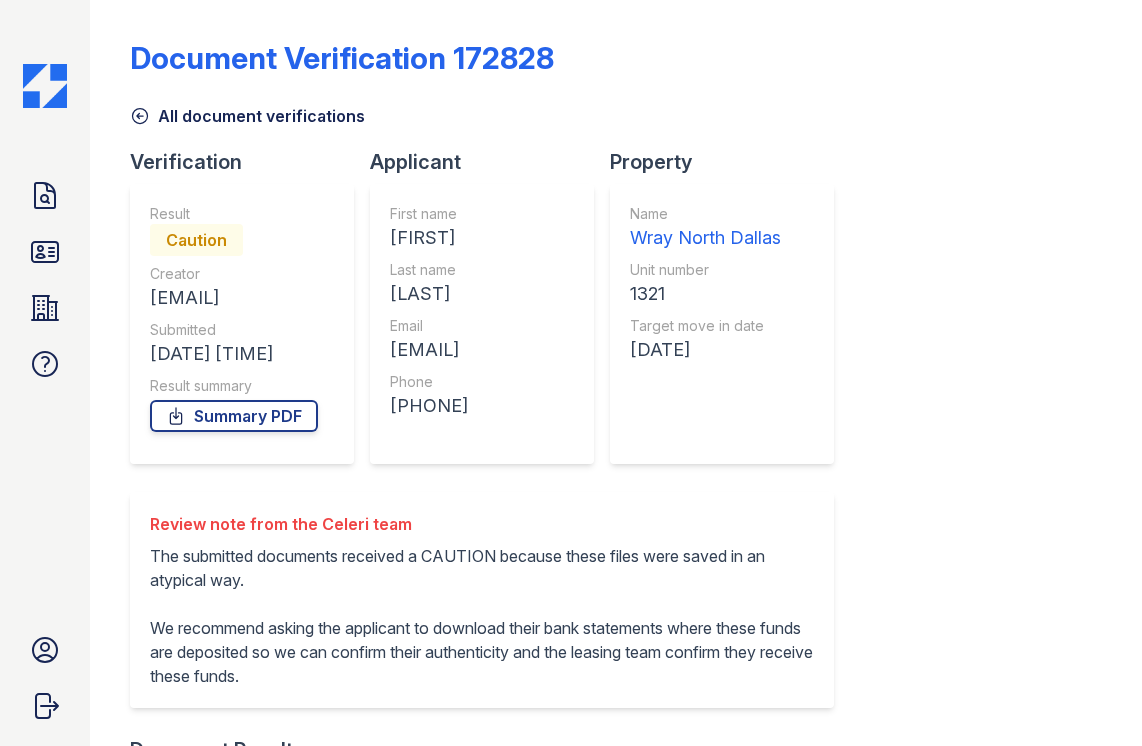 scroll, scrollTop: 0, scrollLeft: 0, axis: both 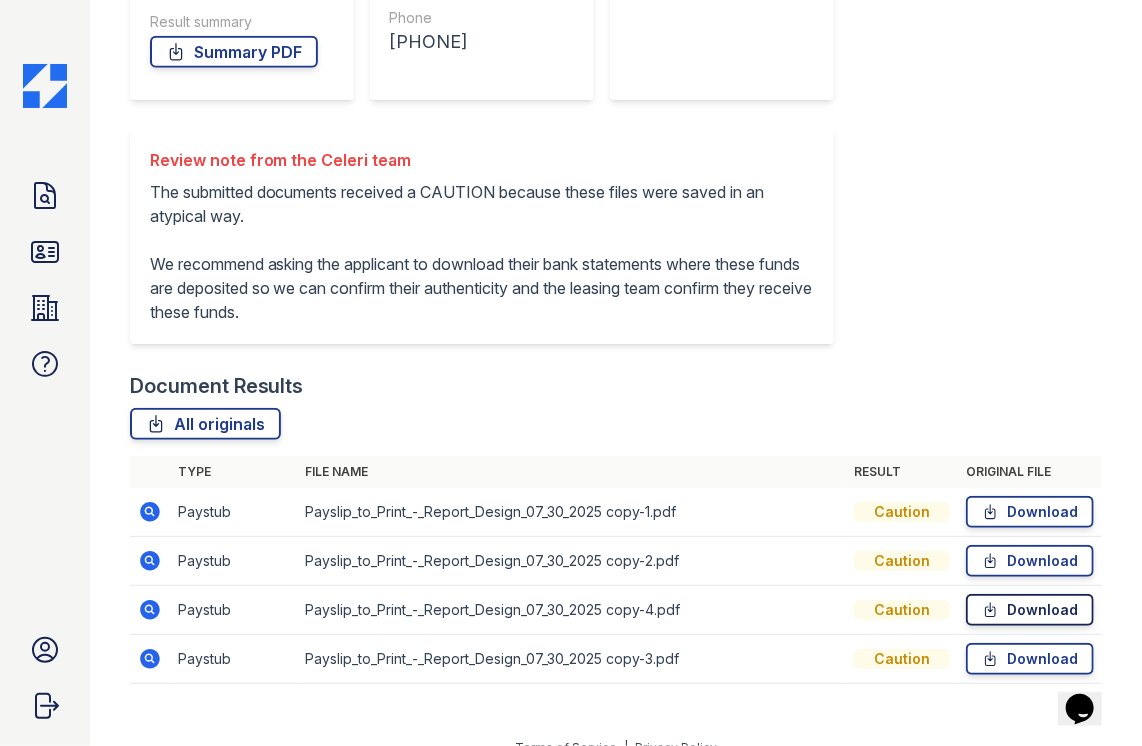 click on "Download" at bounding box center [1030, 610] 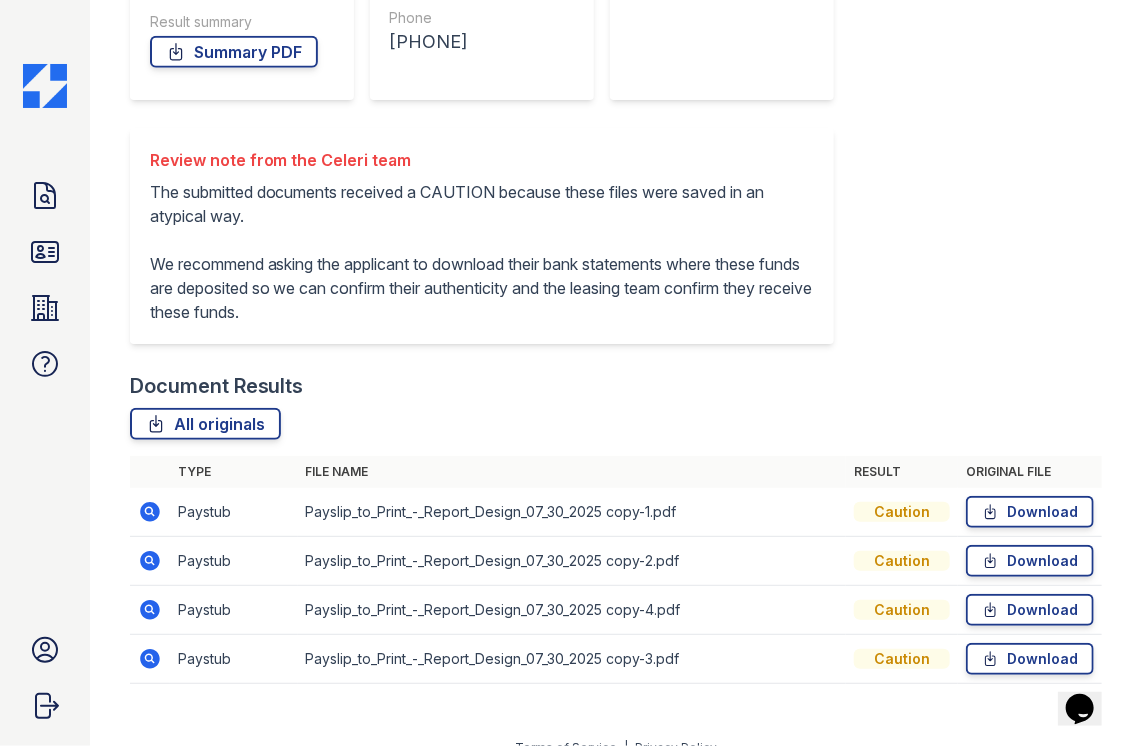 click 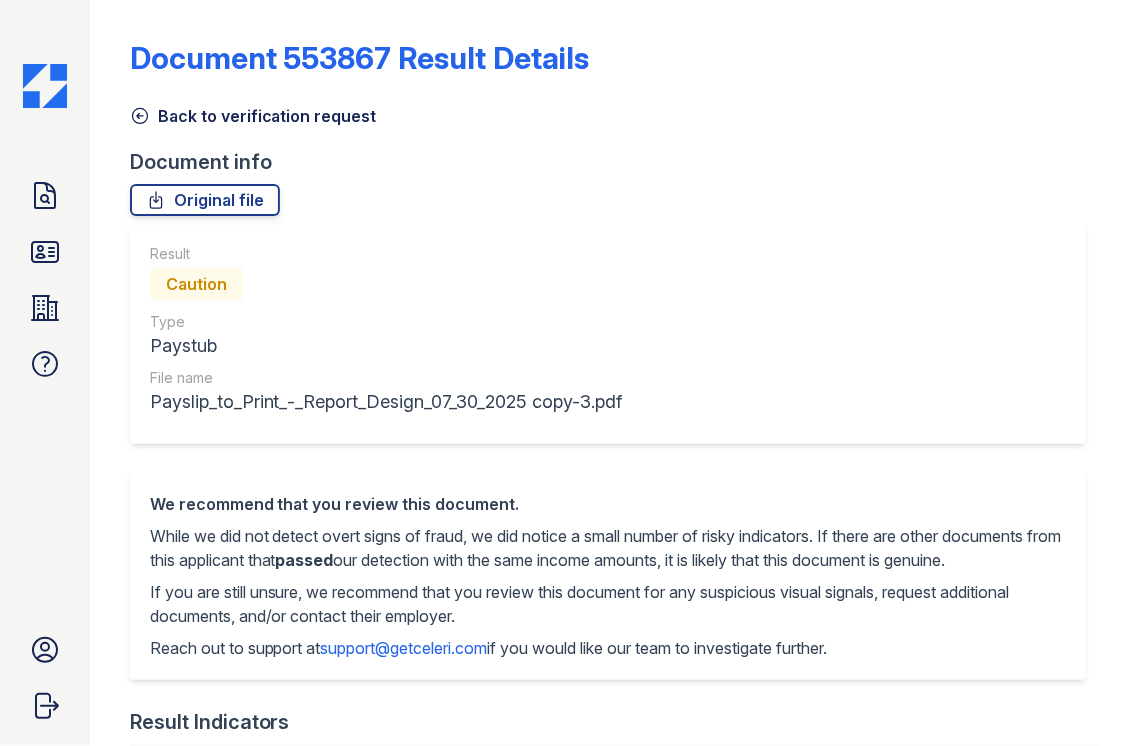 scroll, scrollTop: 0, scrollLeft: 0, axis: both 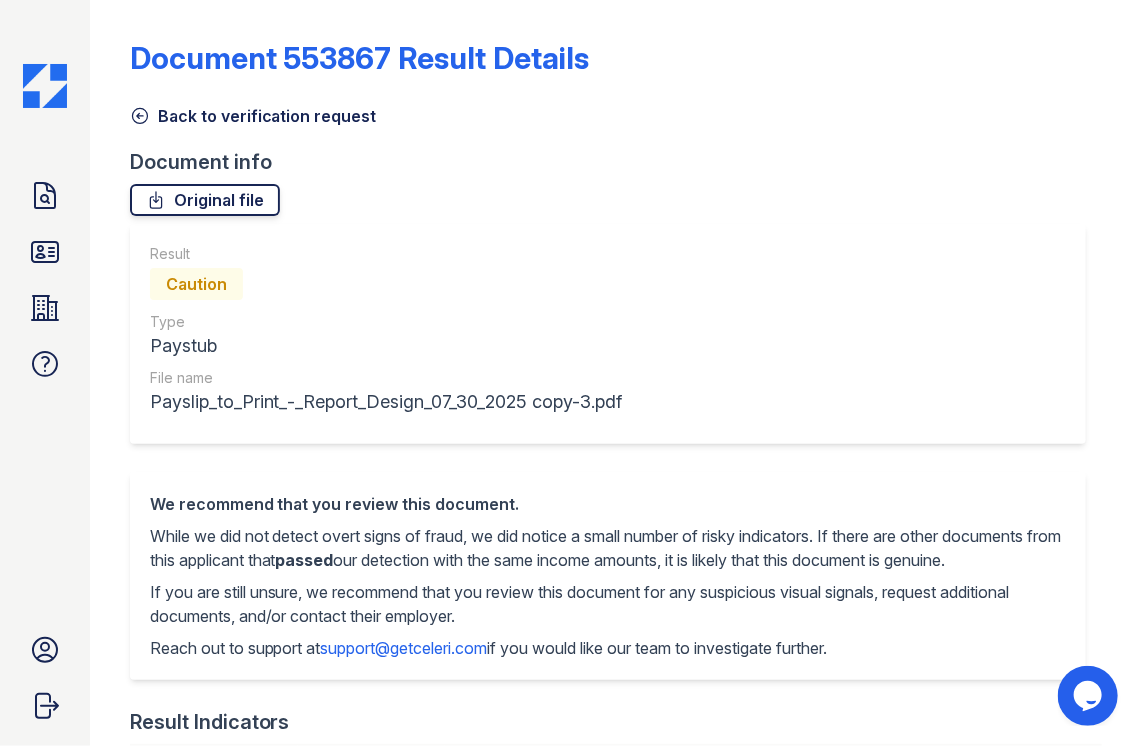 click on "Original file" at bounding box center [205, 200] 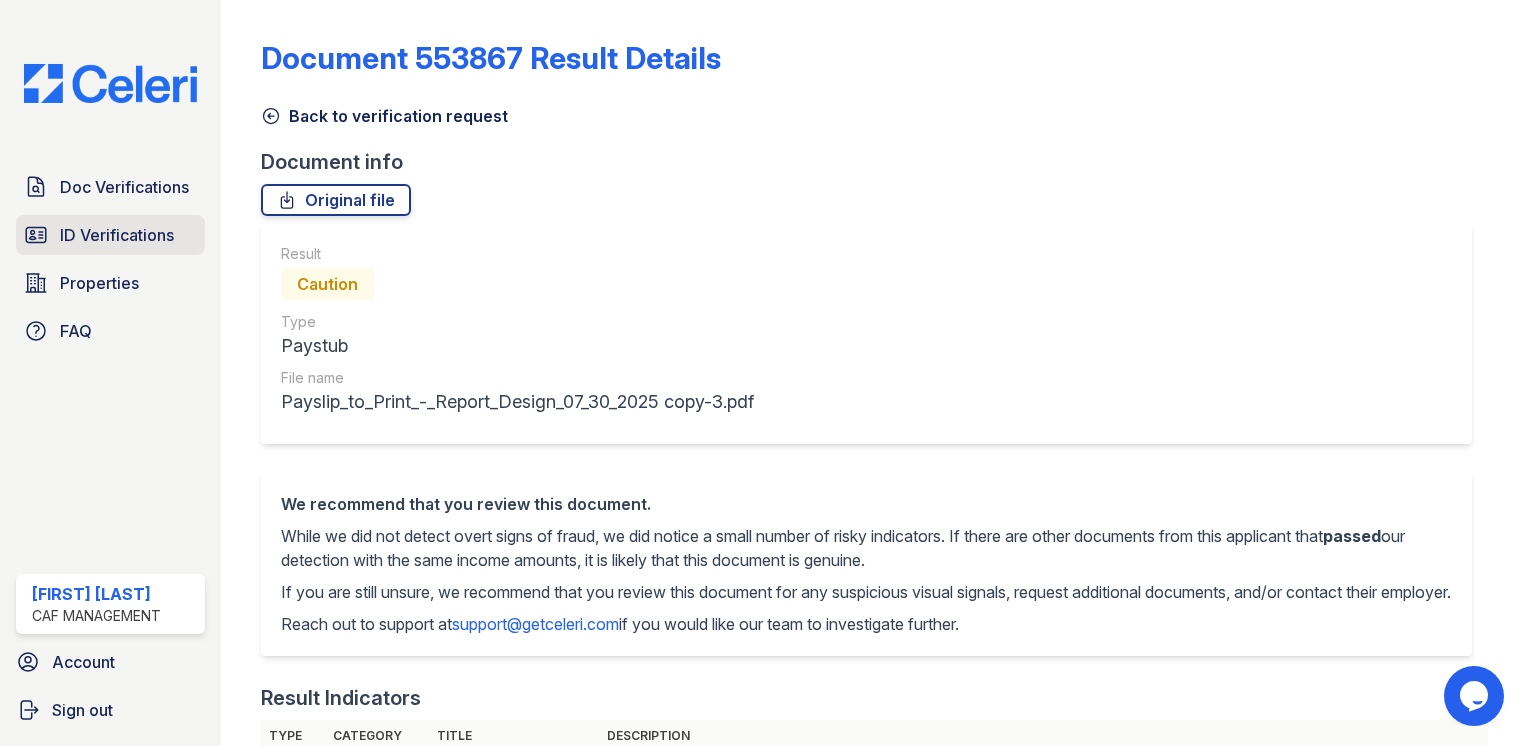 click on "ID Verifications" at bounding box center [110, 235] 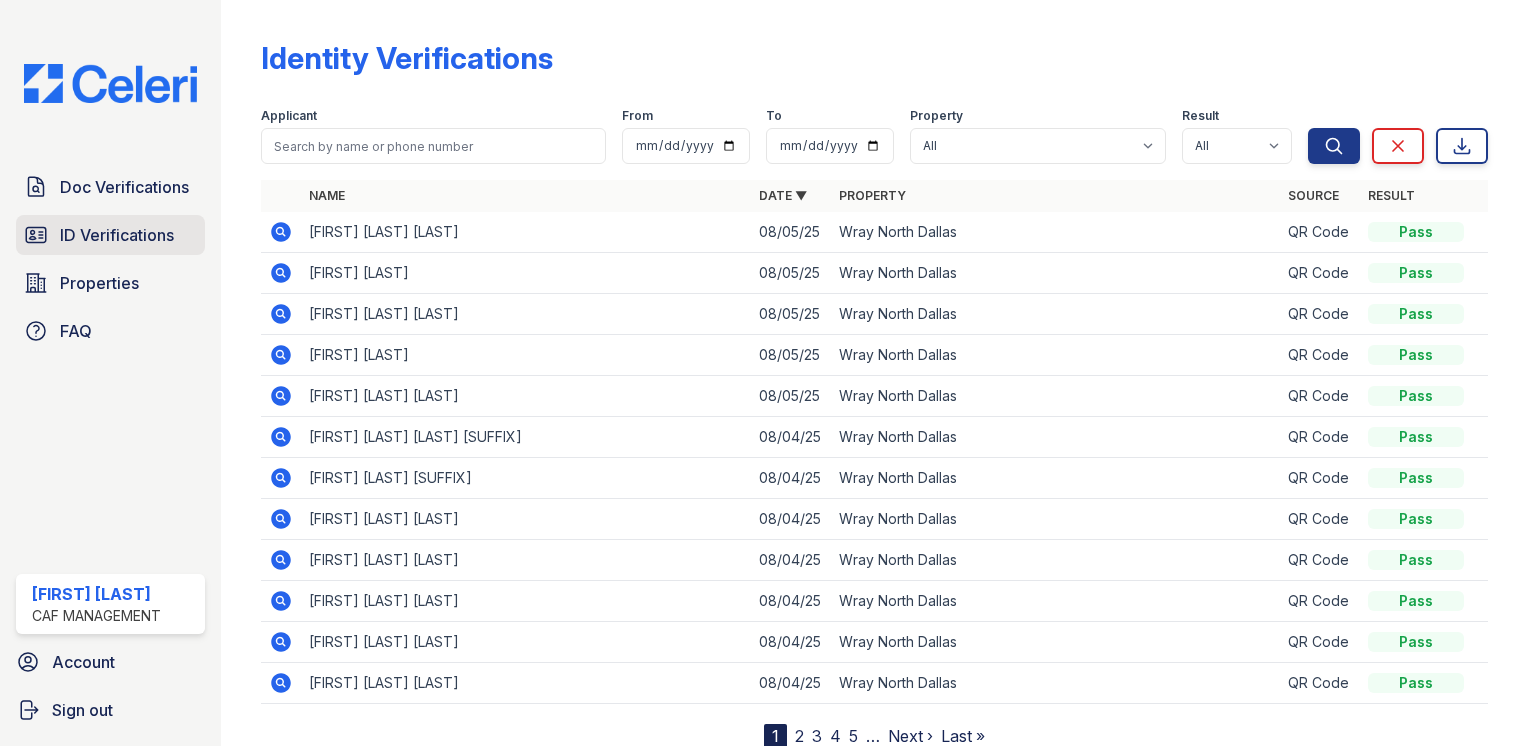 click on "ID Verifications" at bounding box center (117, 235) 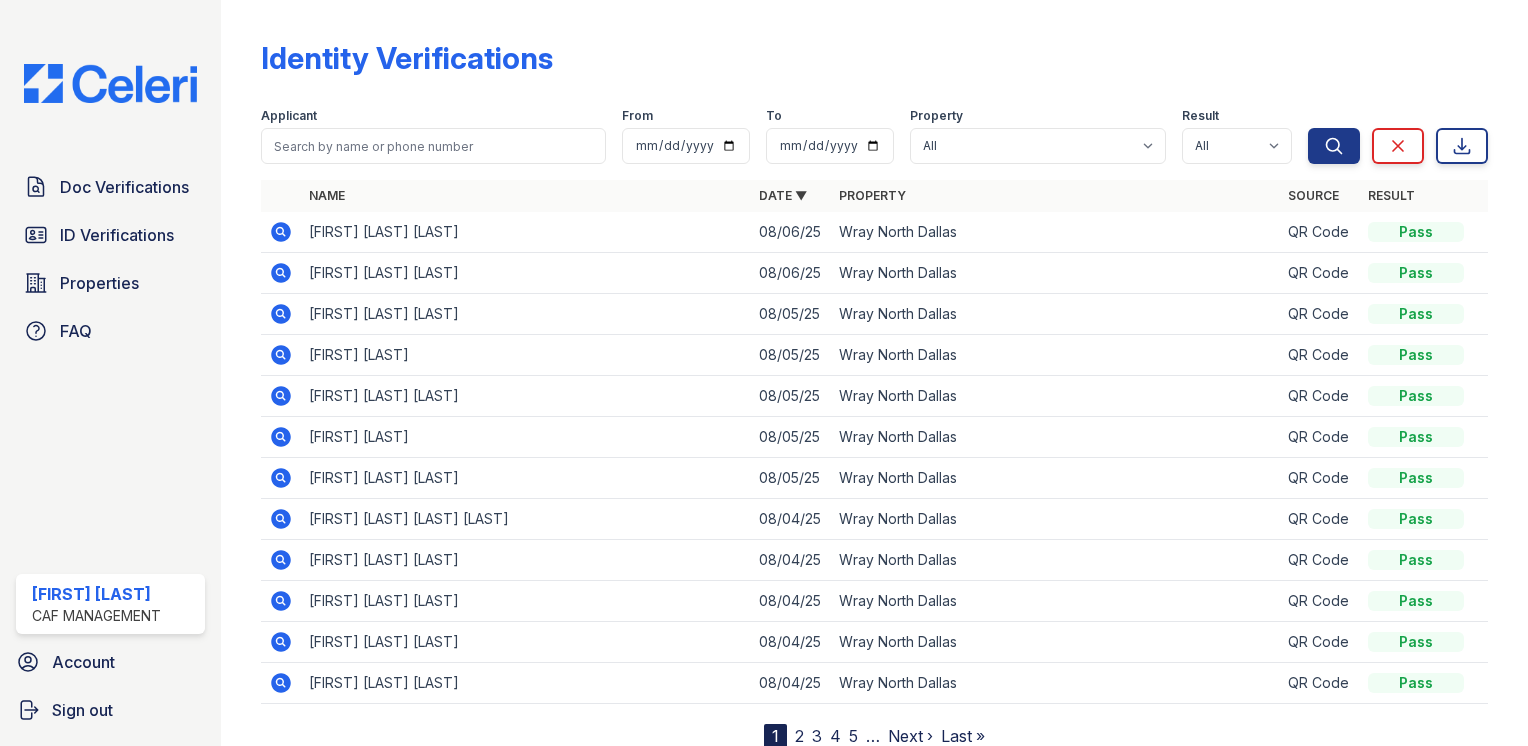 scroll, scrollTop: 0, scrollLeft: 0, axis: both 